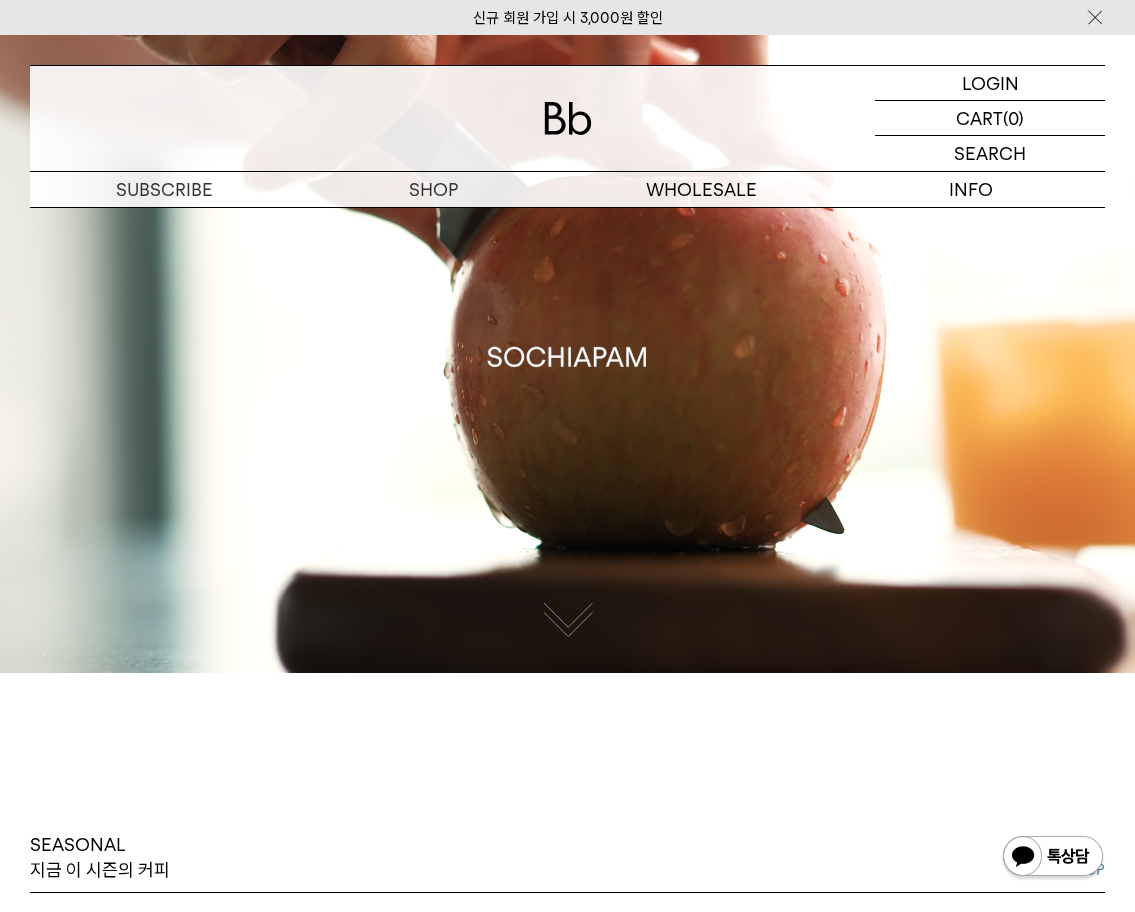 scroll, scrollTop: 0, scrollLeft: 0, axis: both 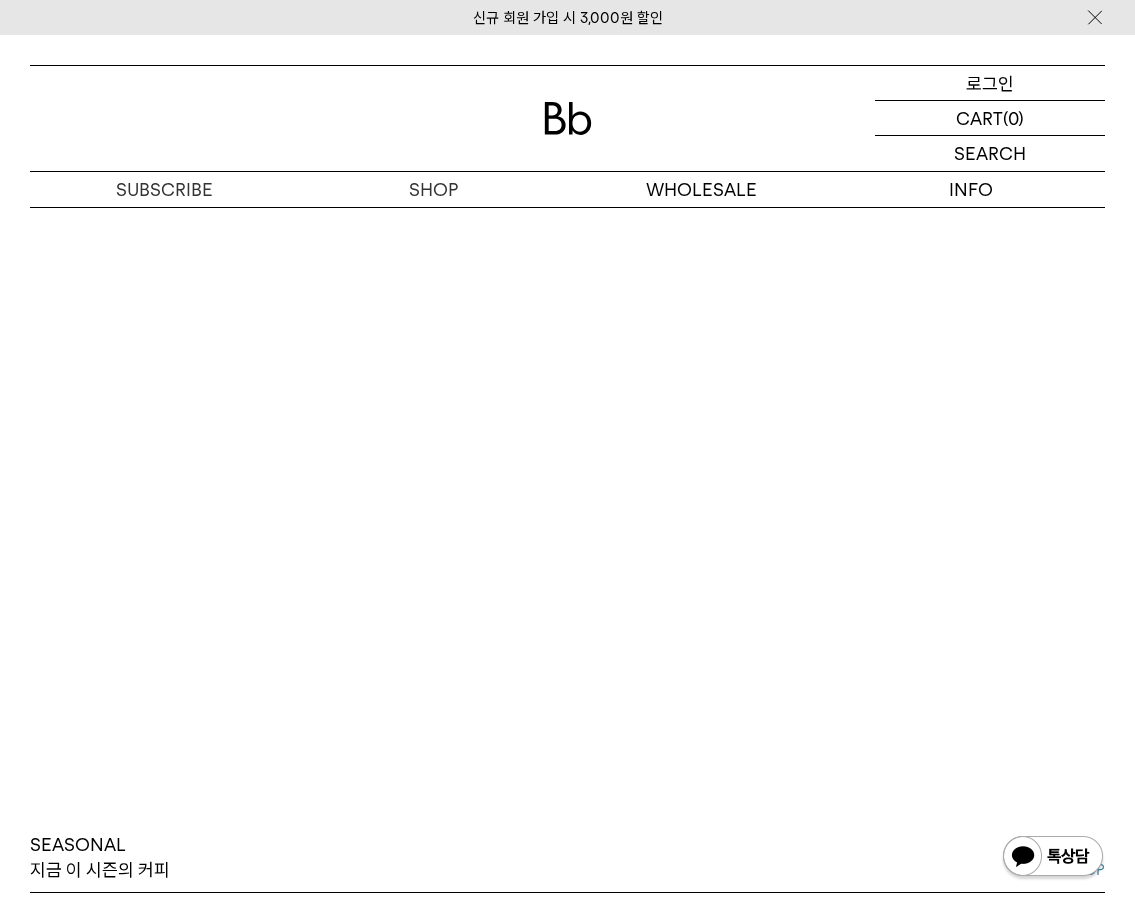 click on "로그인" at bounding box center (990, 83) 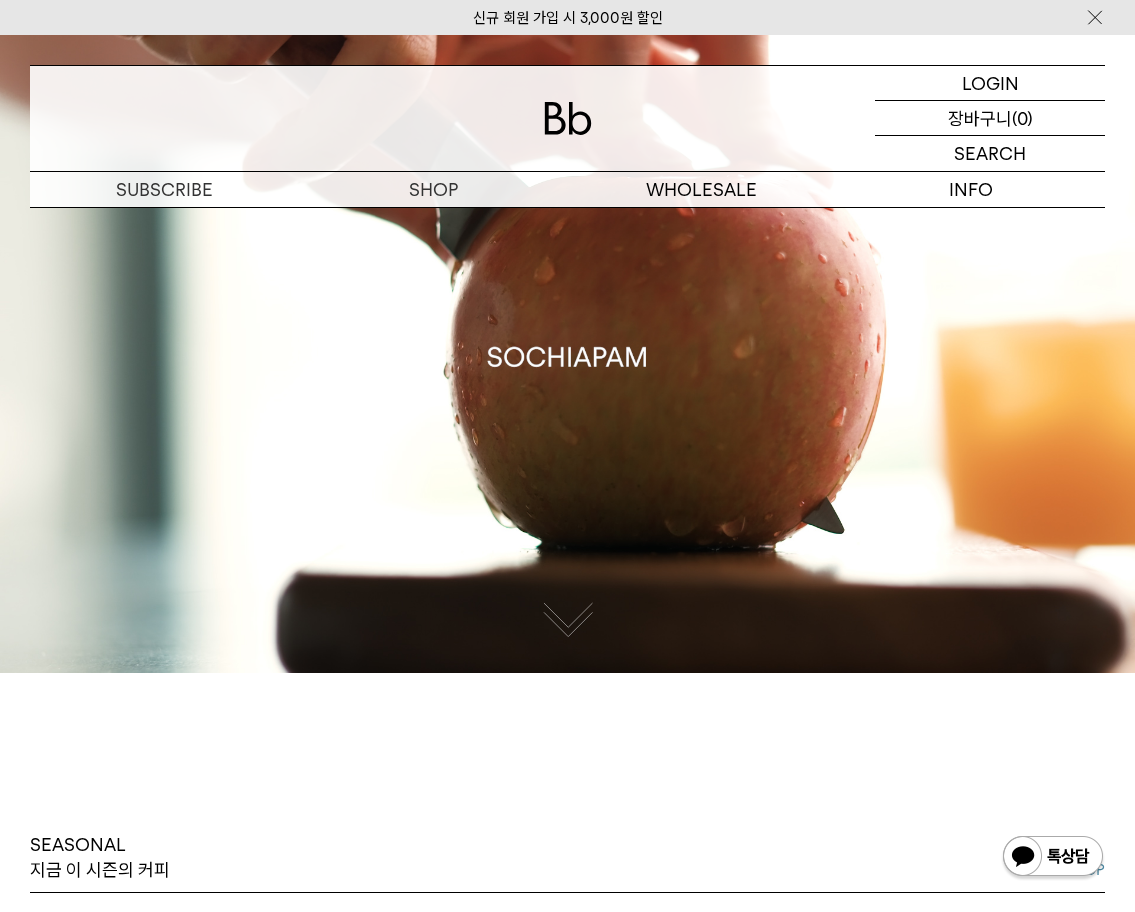scroll, scrollTop: 0, scrollLeft: 0, axis: both 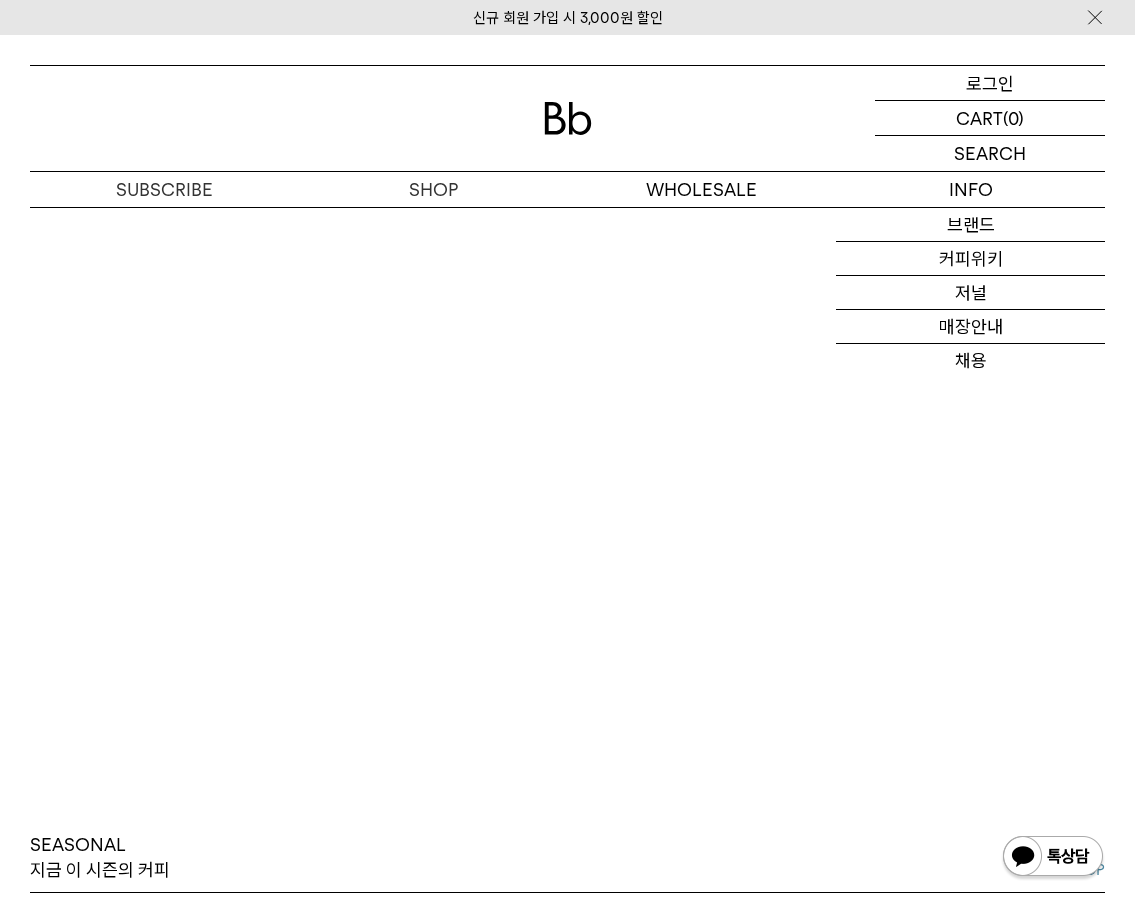 click on "로그인" at bounding box center (990, 83) 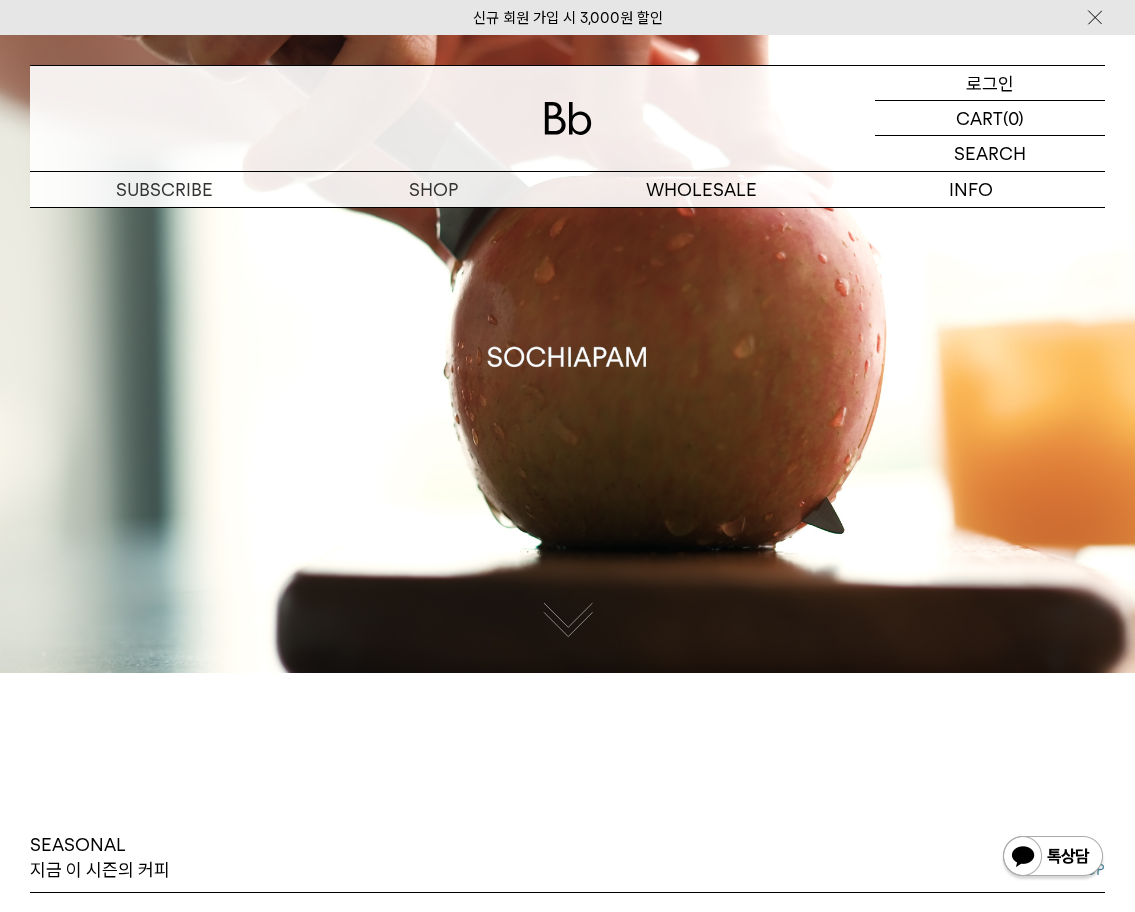 scroll, scrollTop: 0, scrollLeft: 0, axis: both 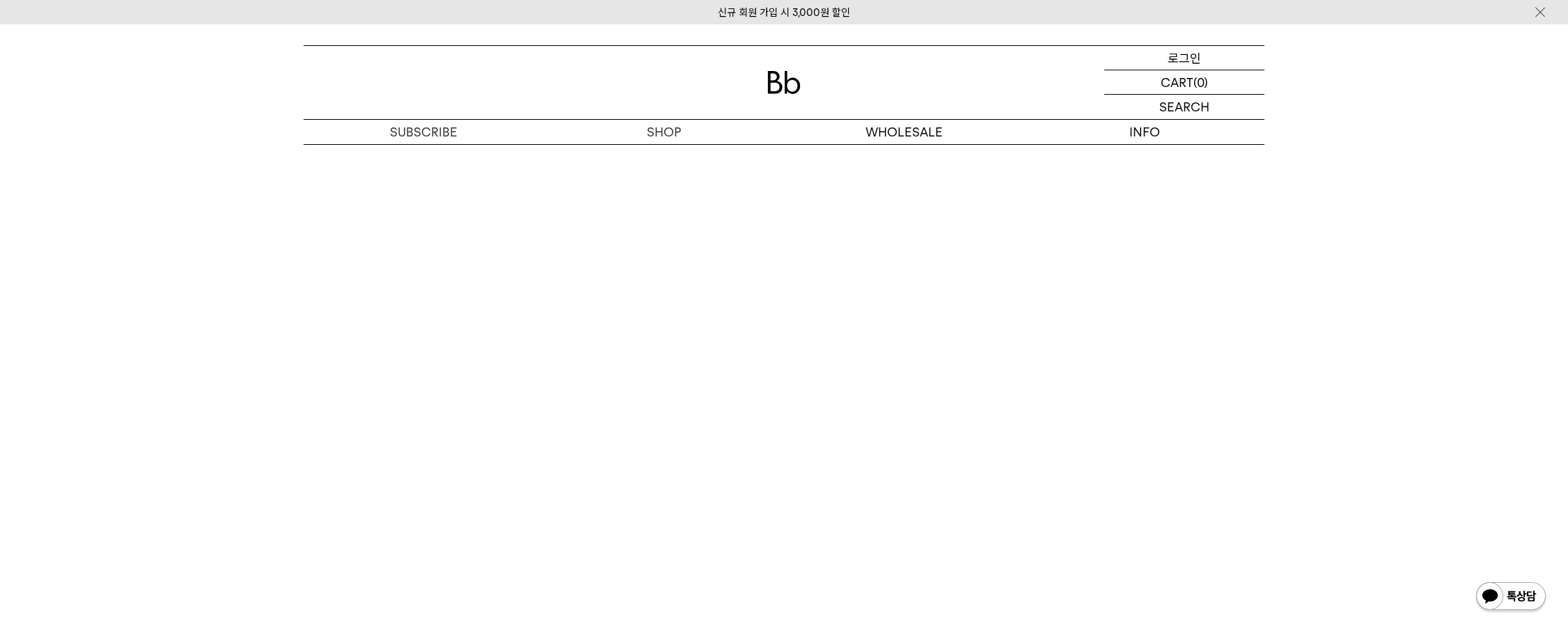 click on "로그인" at bounding box center (1184, 58) 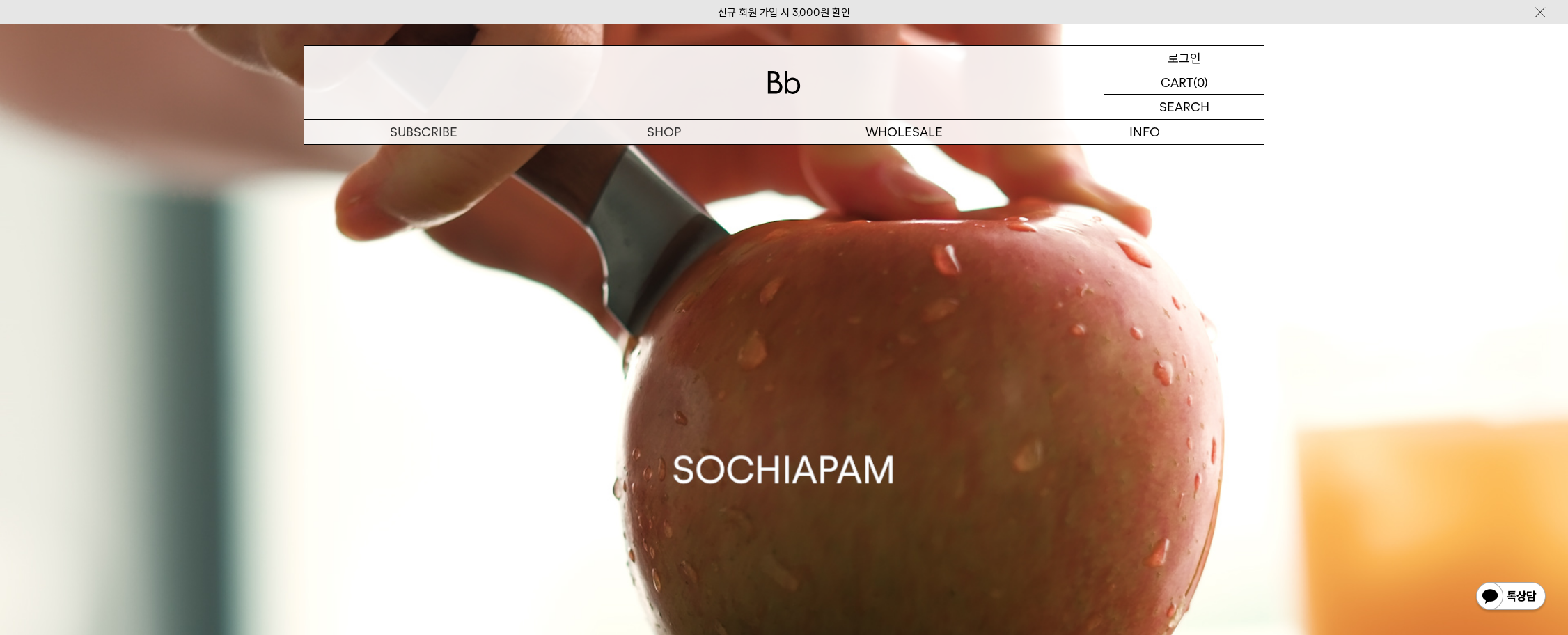 scroll, scrollTop: 0, scrollLeft: 0, axis: both 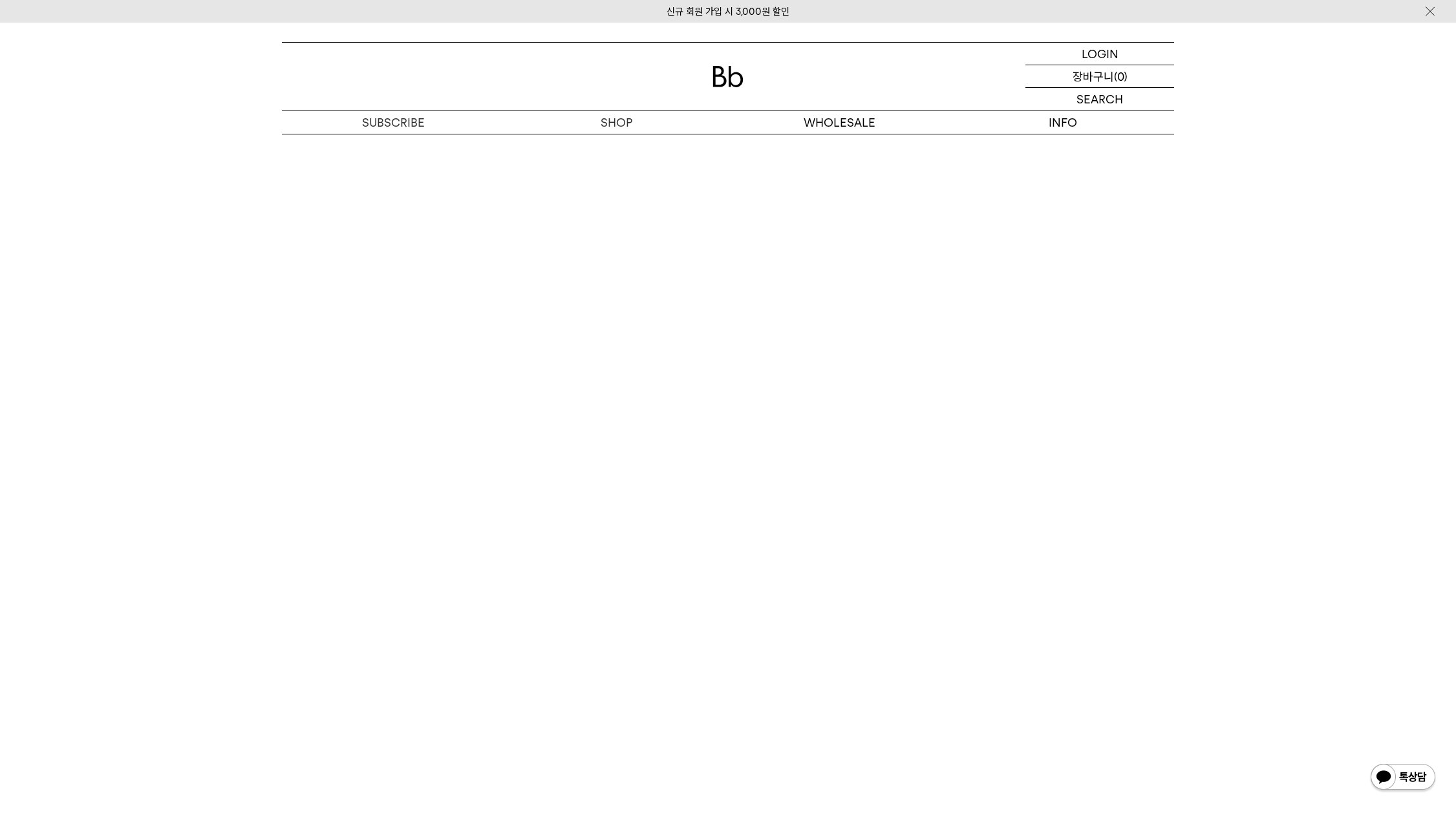 click on "장바구니" at bounding box center (1093, 76) 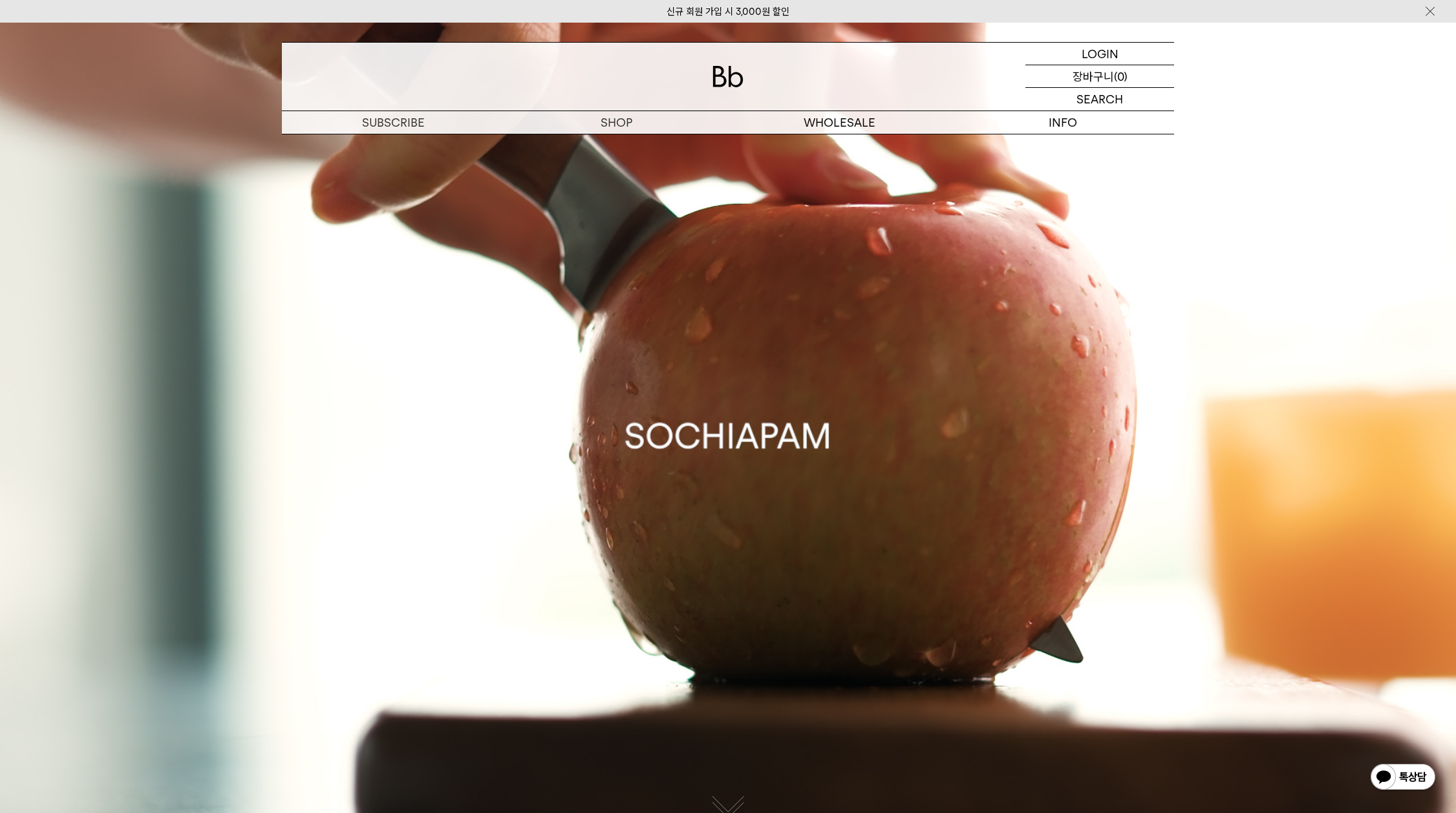 scroll, scrollTop: 0, scrollLeft: 0, axis: both 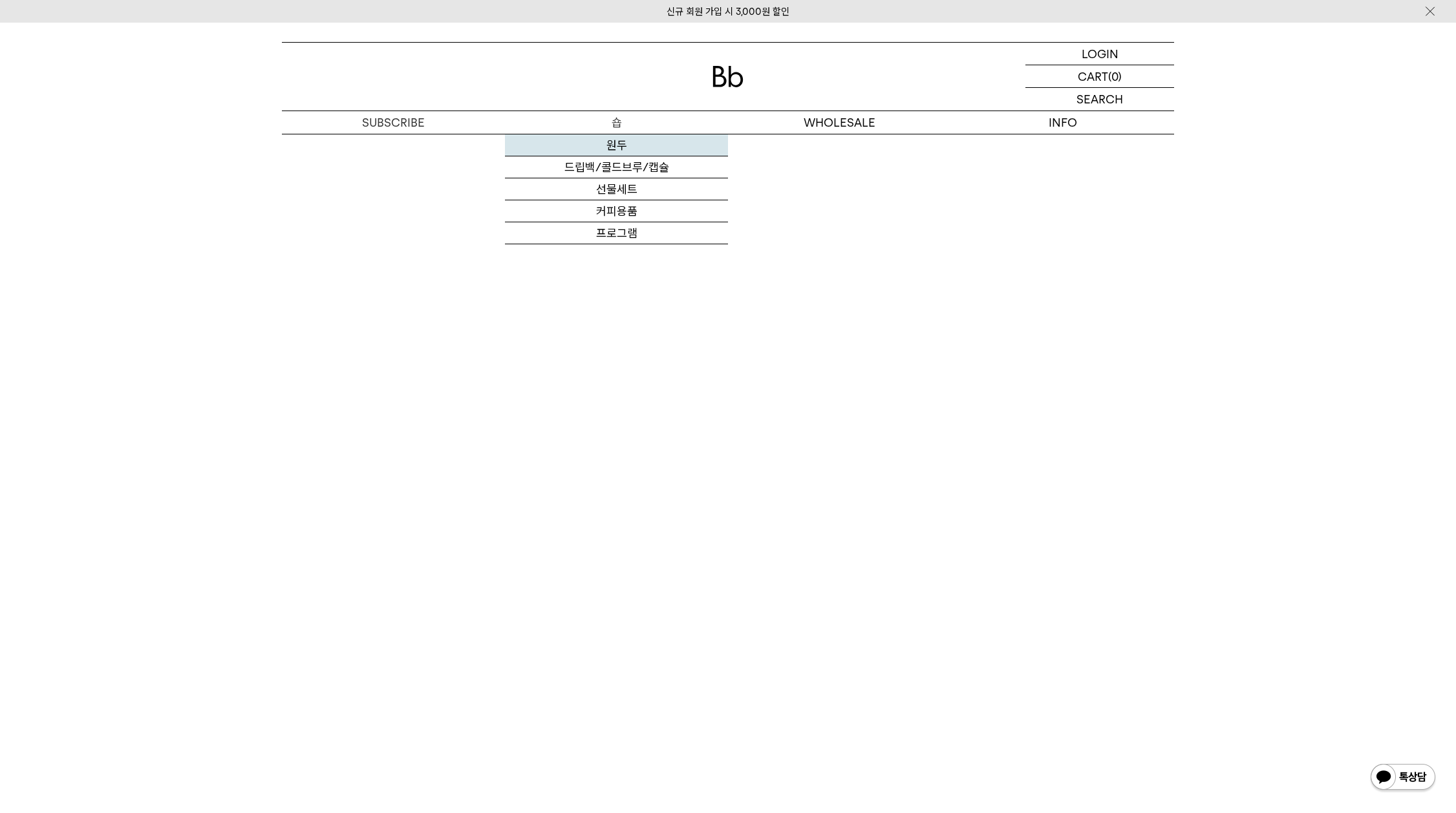 click on "원두" at bounding box center [616, 145] 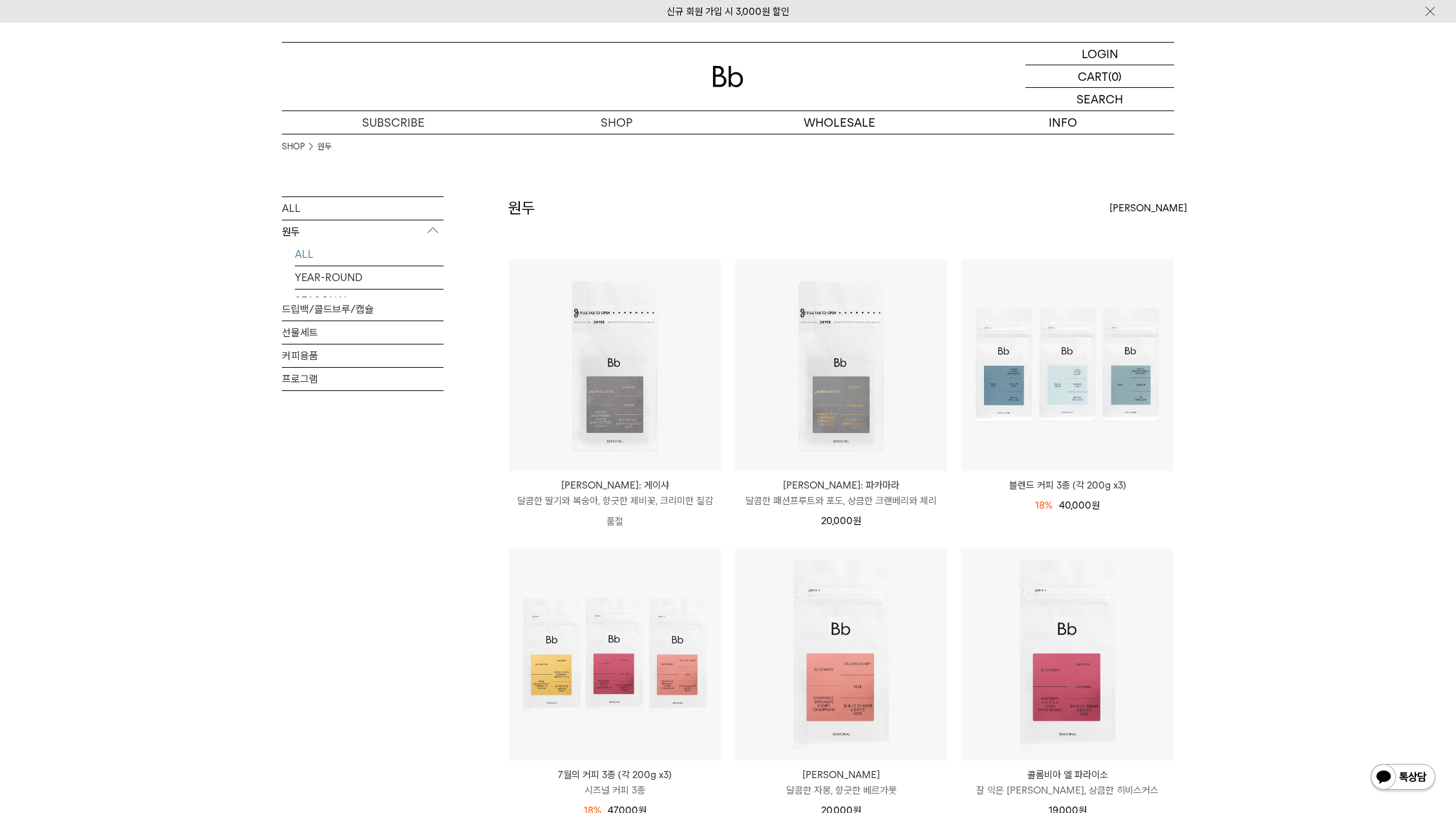 scroll, scrollTop: 0, scrollLeft: 0, axis: both 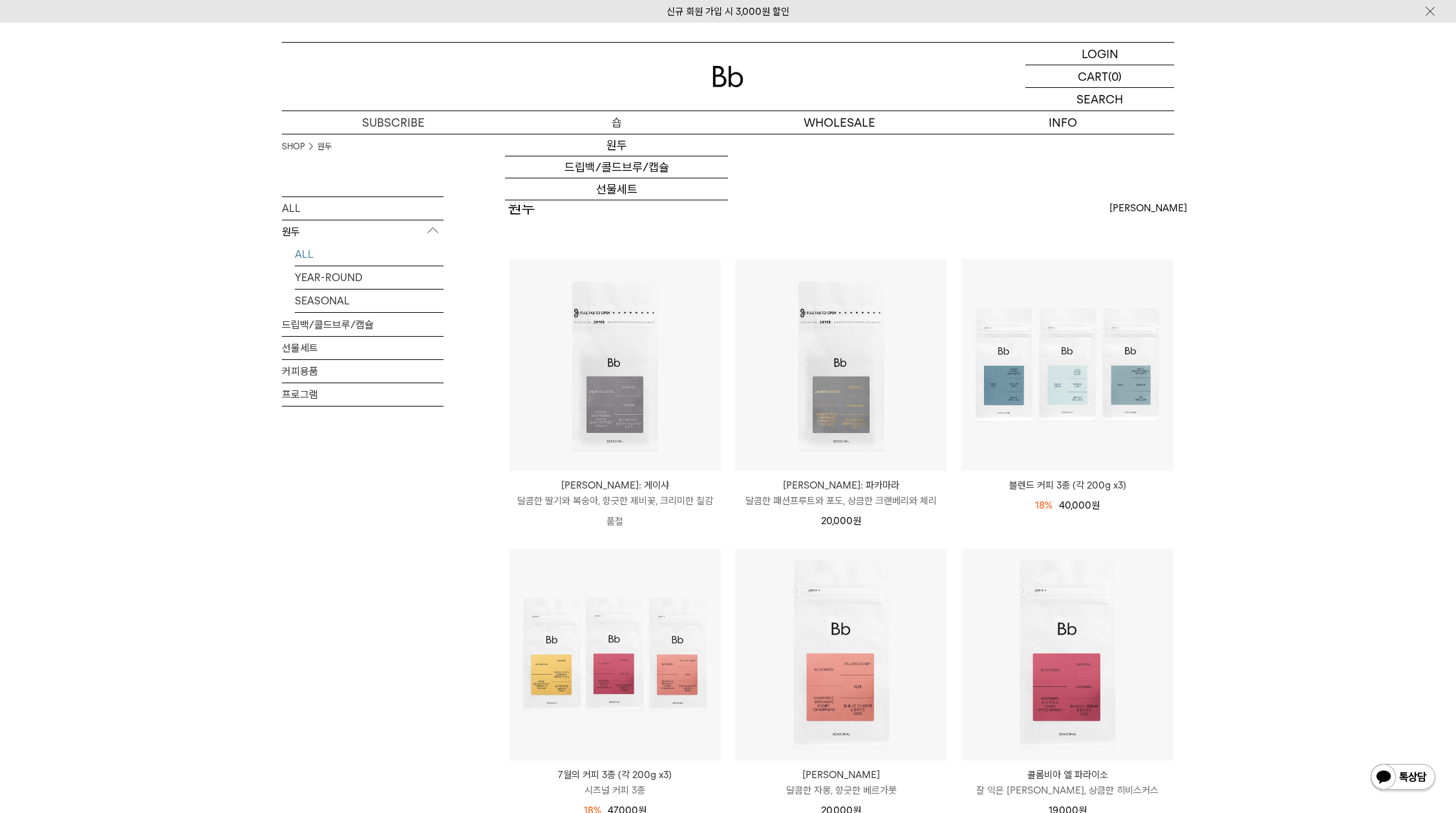 click on "숍" at bounding box center (616, 122) 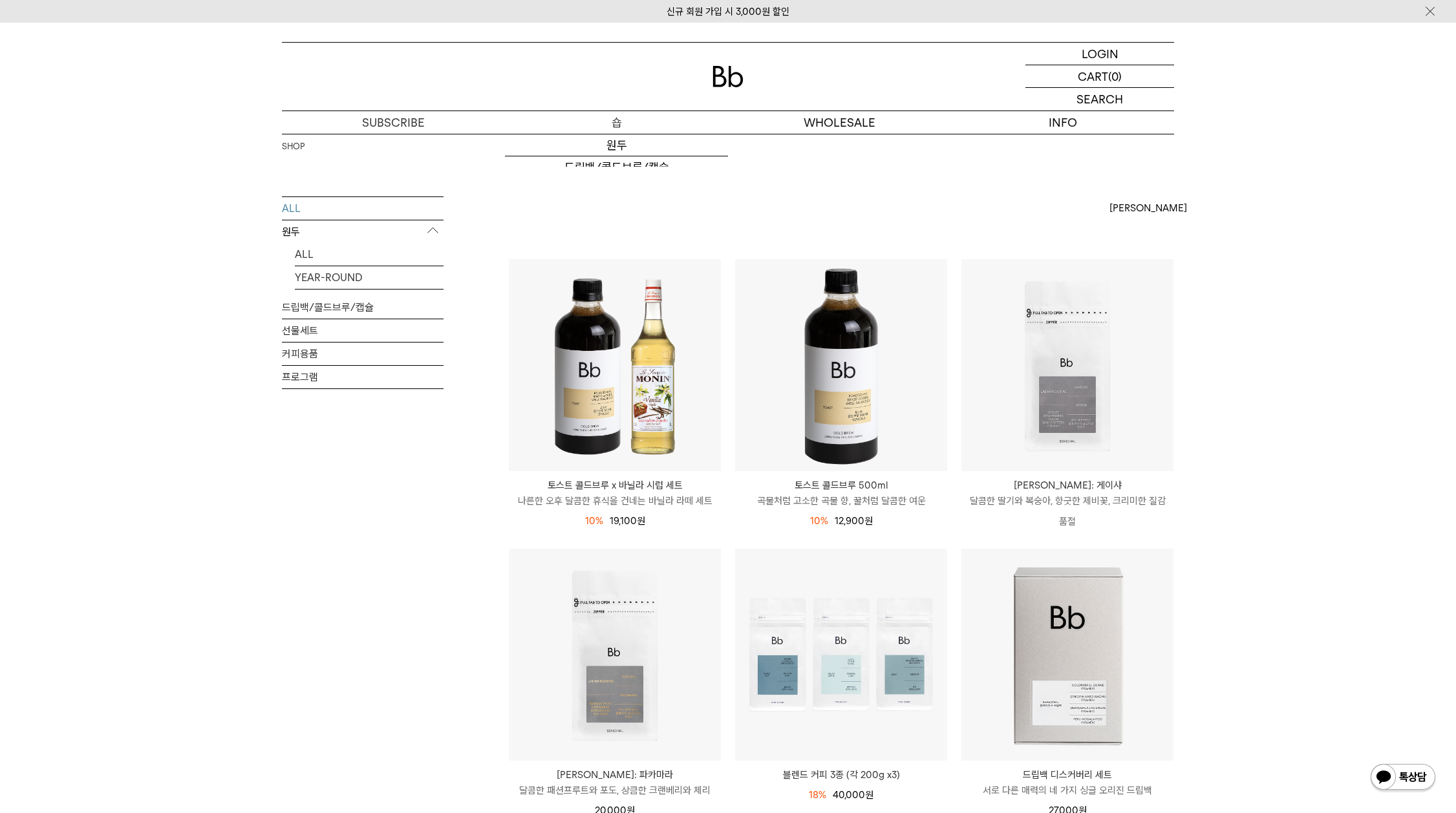 scroll, scrollTop: 0, scrollLeft: 0, axis: both 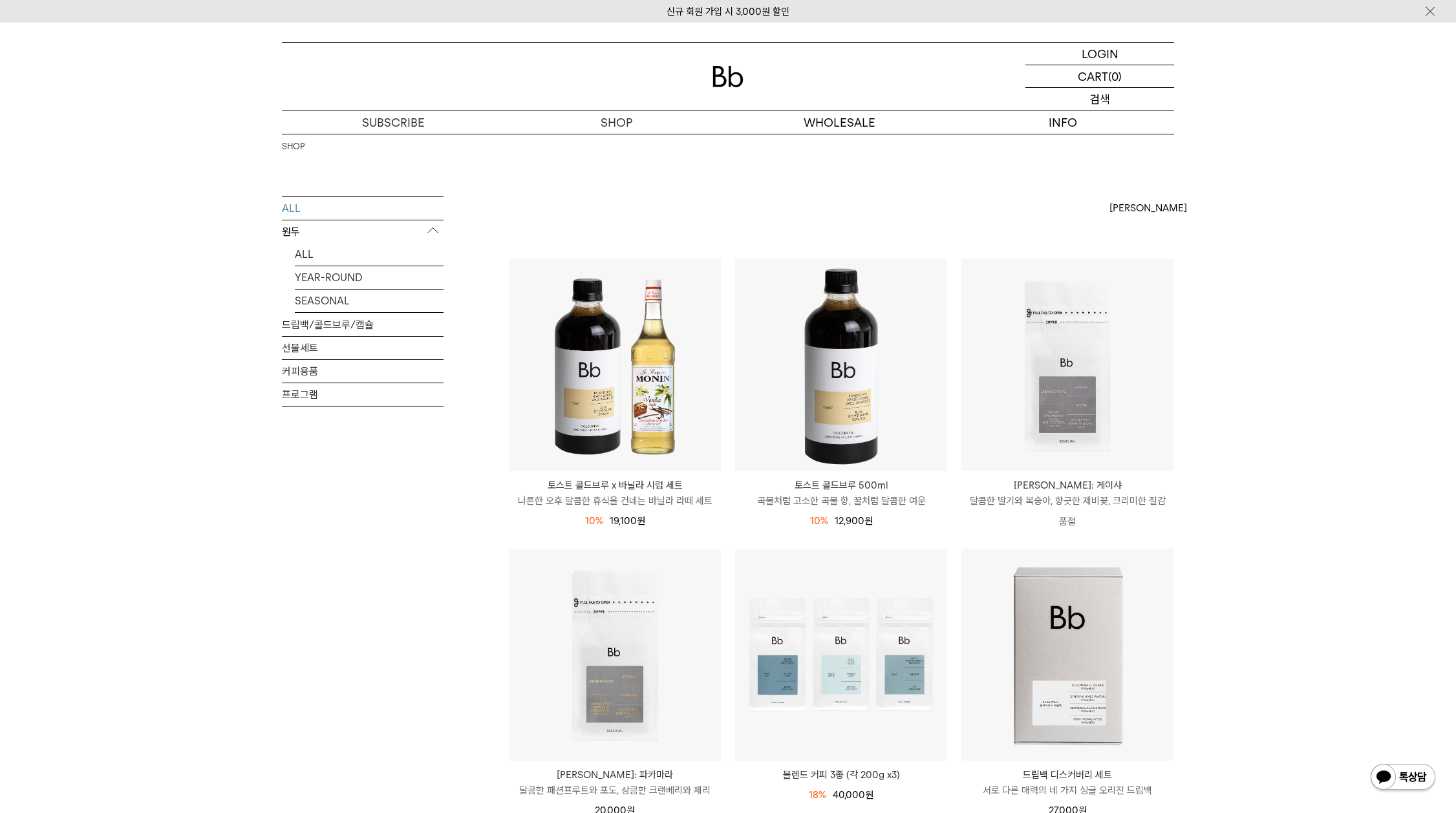 click on "검색" at bounding box center [1100, 99] 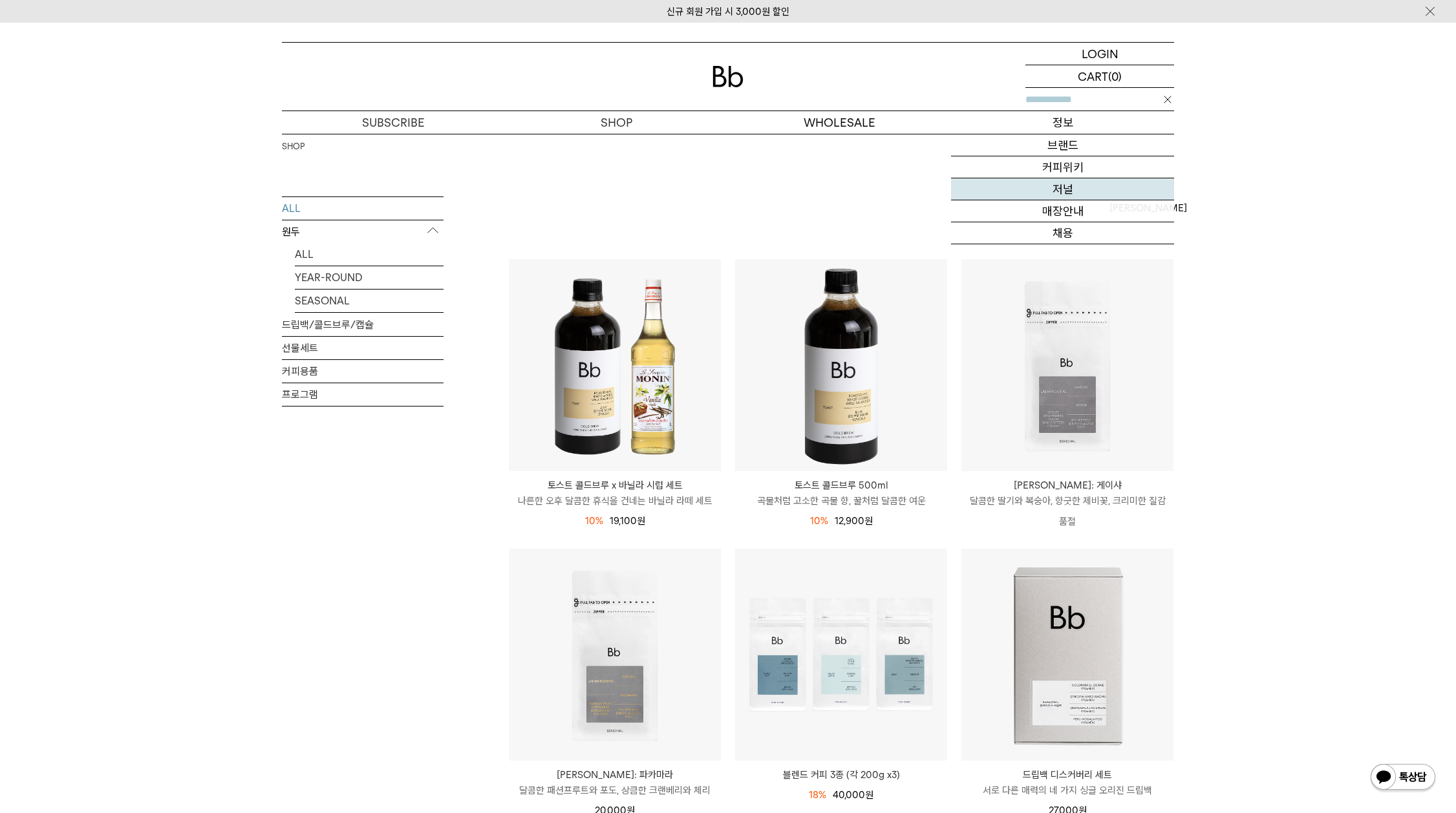 click on "저널" at bounding box center (1062, 189) 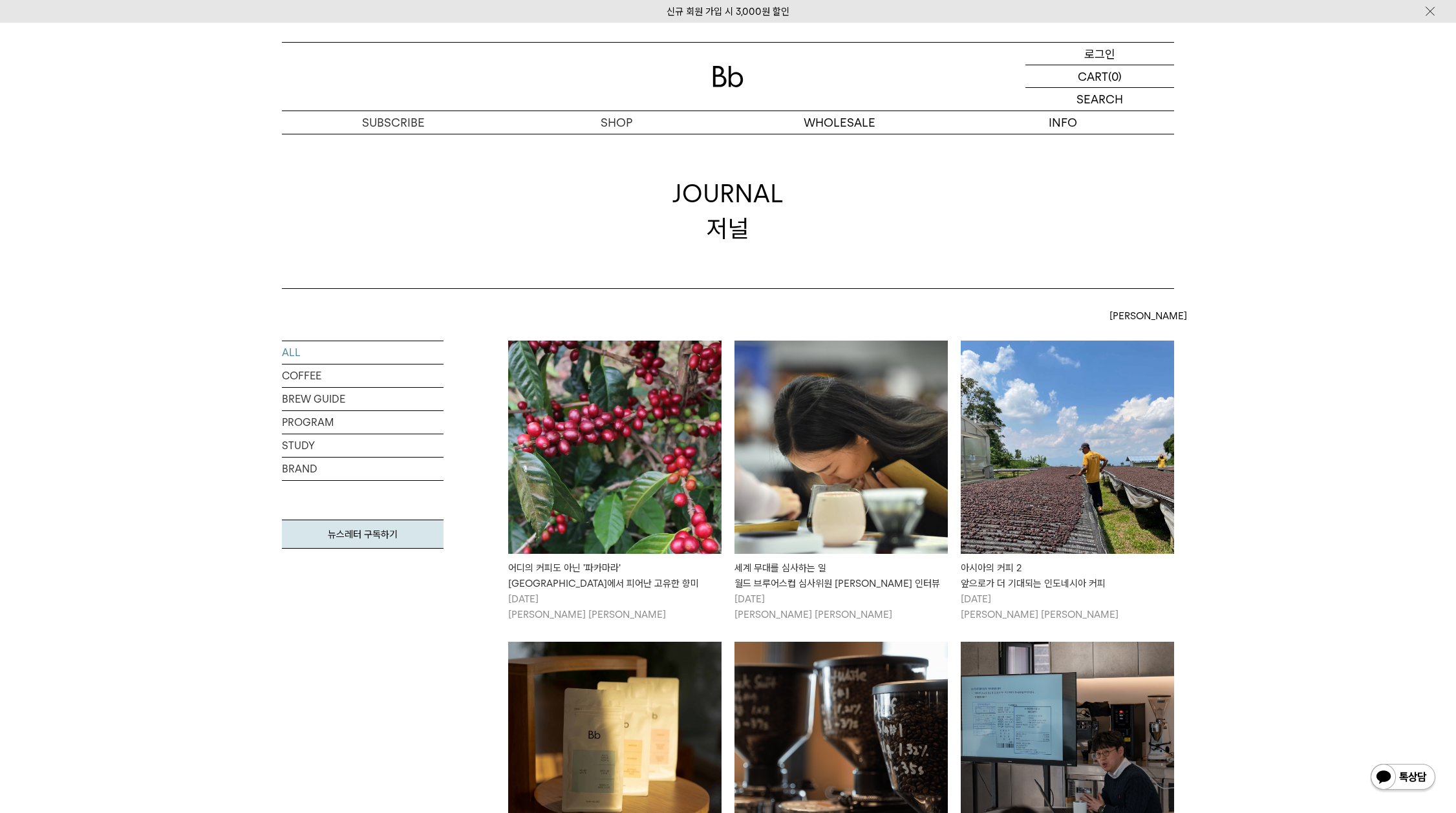 scroll, scrollTop: 0, scrollLeft: 0, axis: both 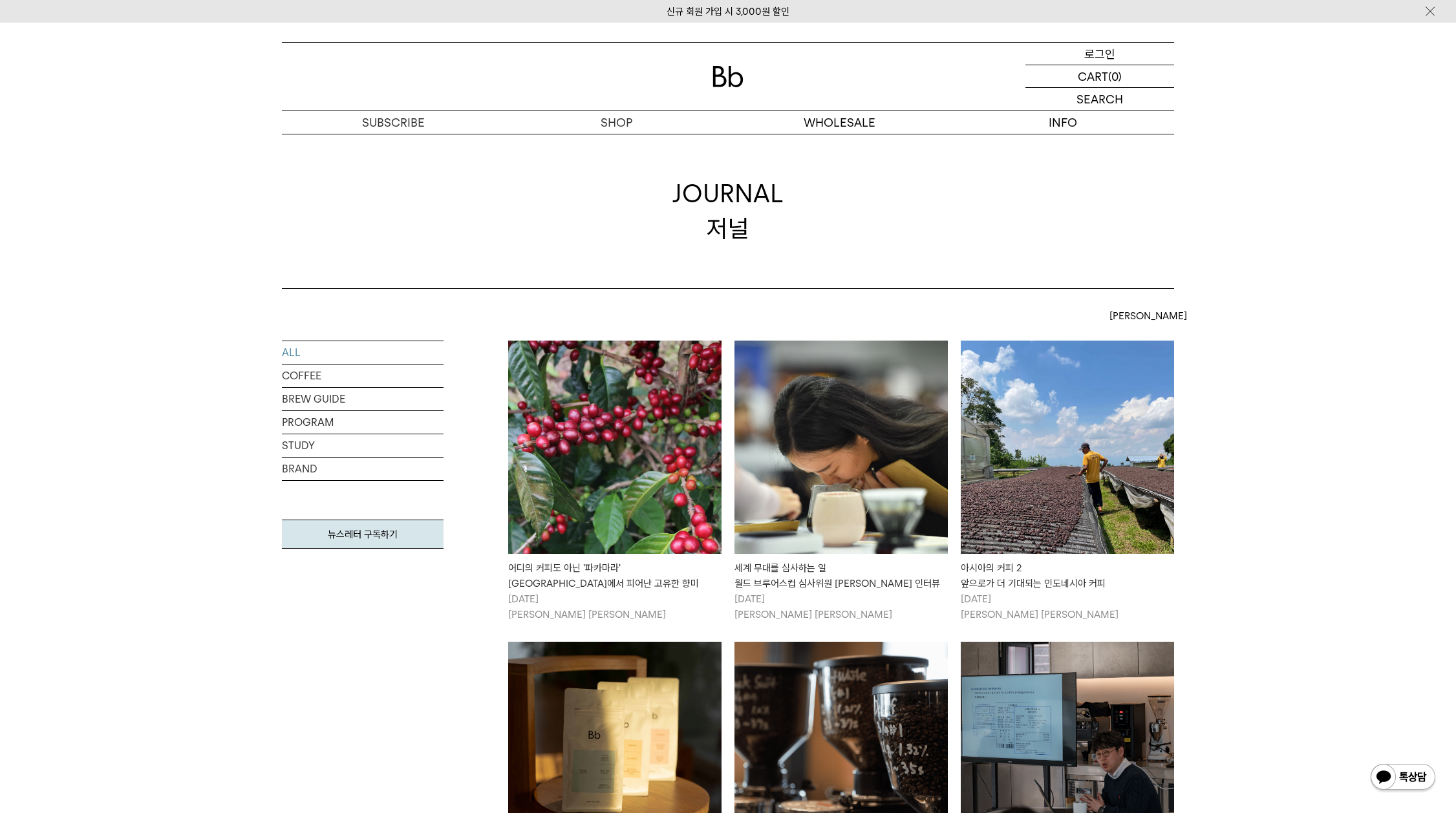 click on "로그인" at bounding box center (1100, 54) 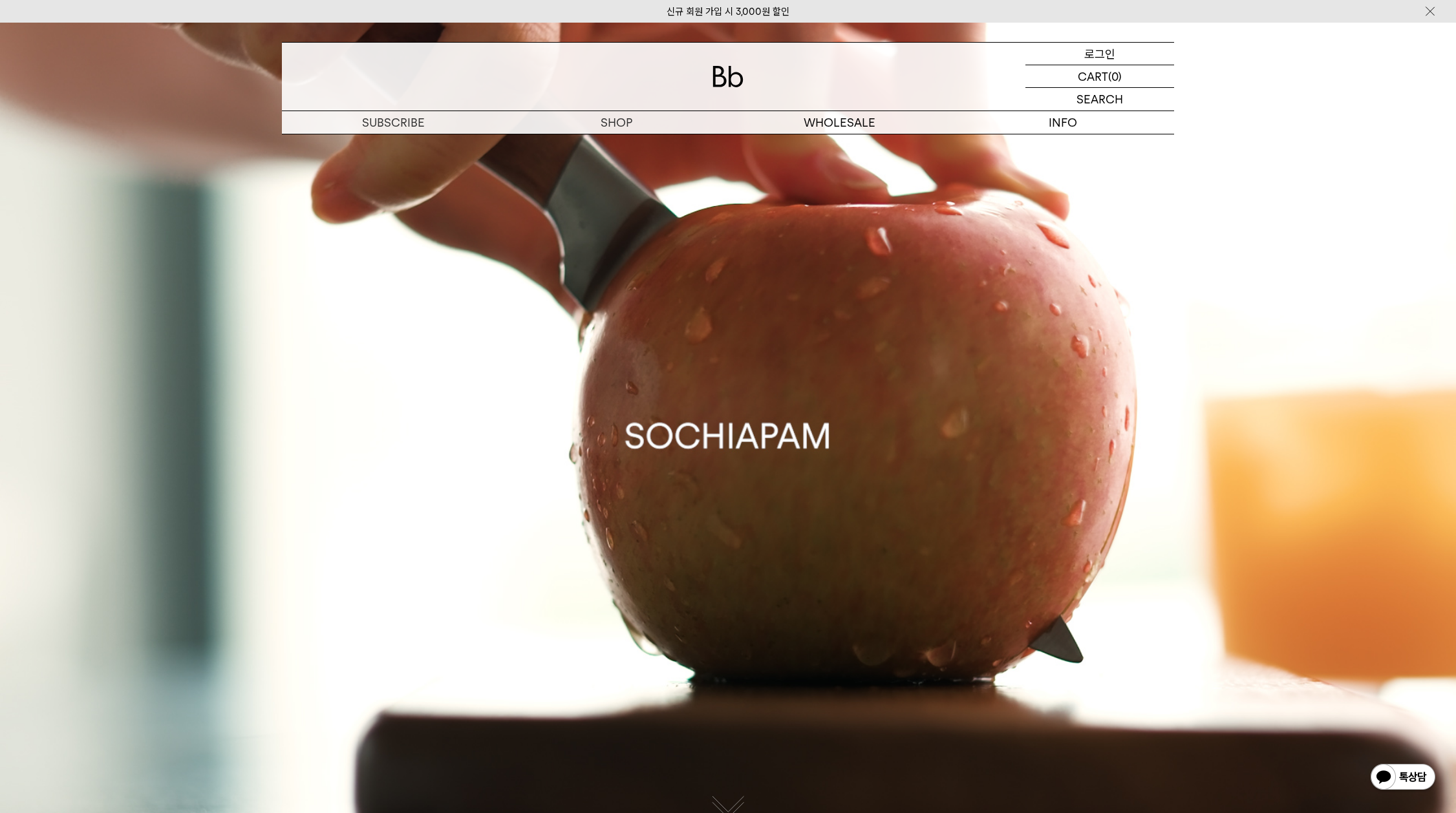 scroll, scrollTop: 0, scrollLeft: 0, axis: both 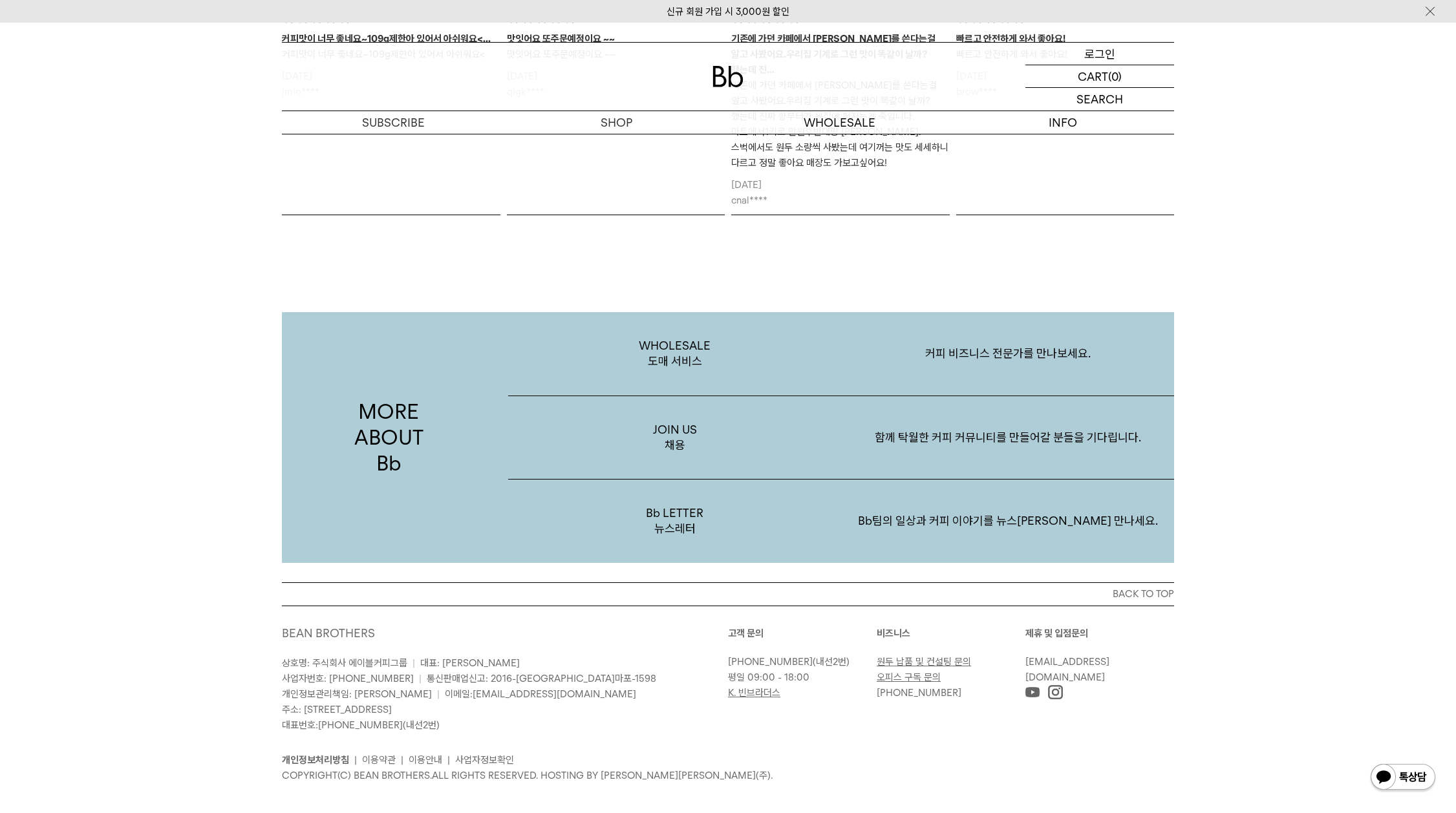 click on "로그인" at bounding box center (1100, 54) 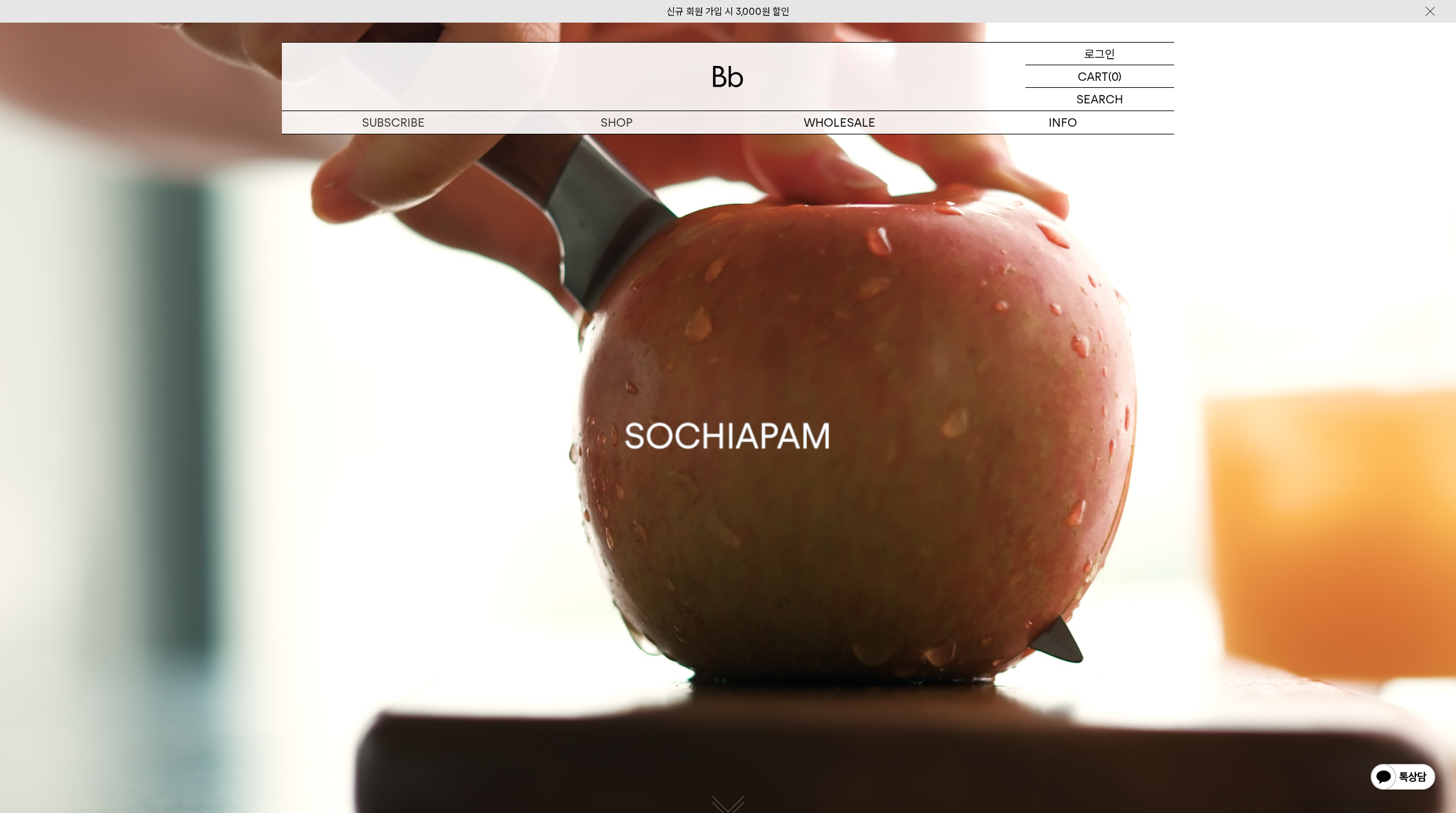 scroll, scrollTop: 0, scrollLeft: 0, axis: both 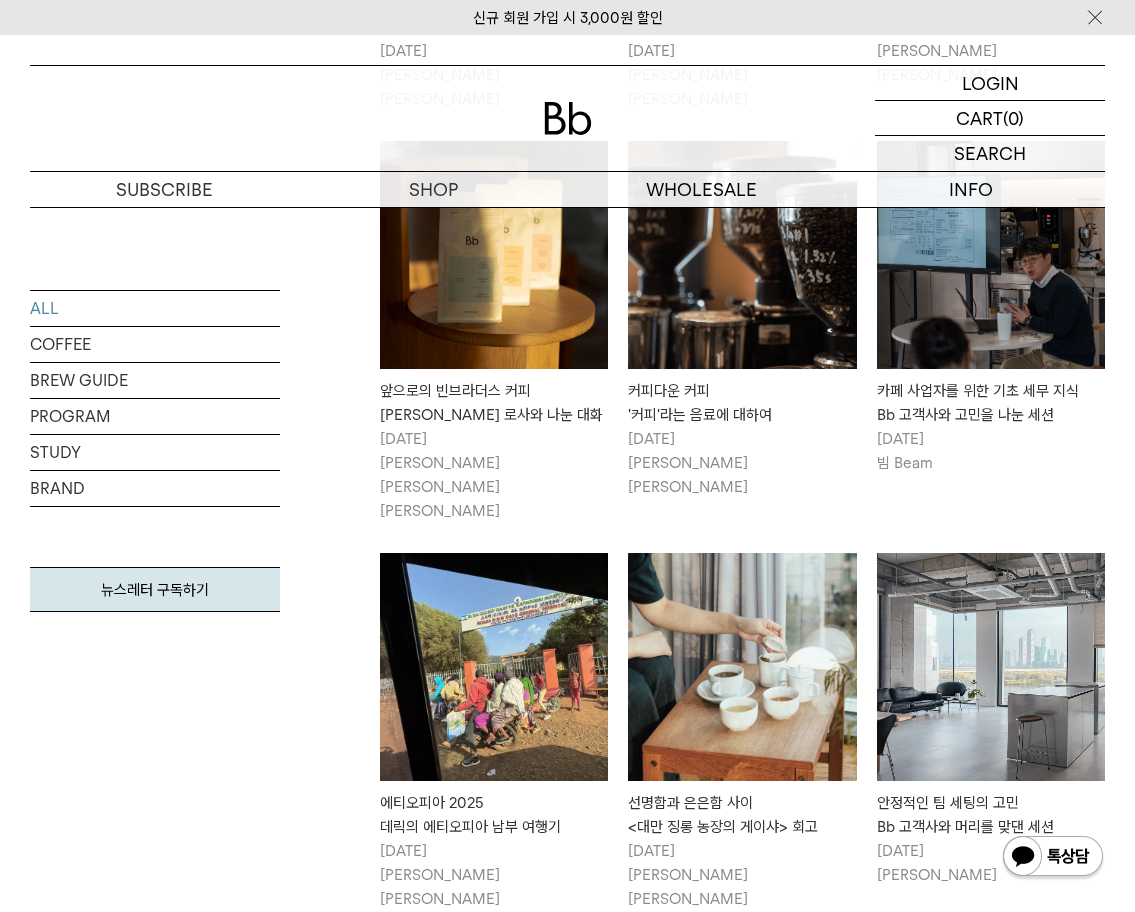 click on "신규 회원 가입 시 3,000원 할인
LOGIN
로그인
LOGIN
로그인
CART
장바구니
(0)
SEARCH
검색
검색폼
**
추천상품" at bounding box center [567, 886] 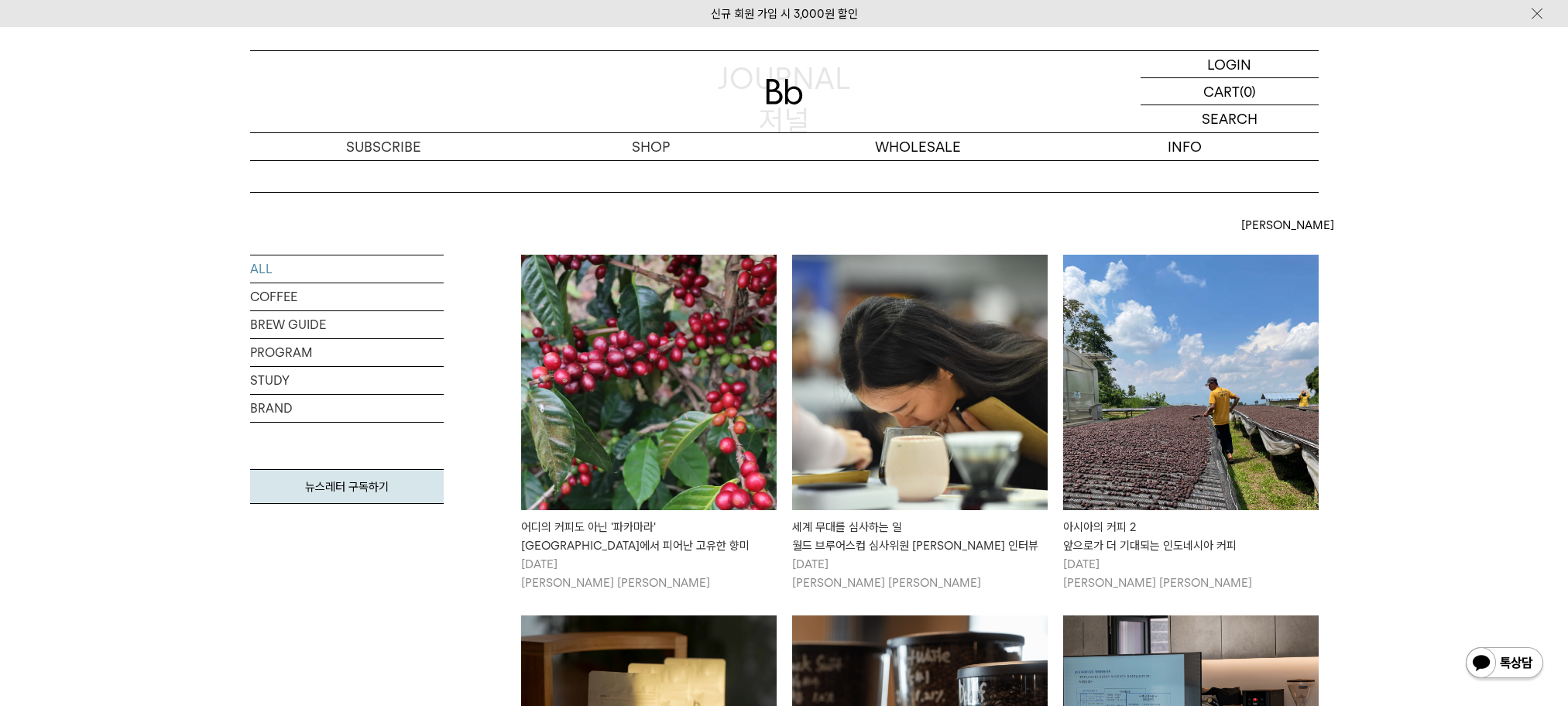 scroll, scrollTop: 0, scrollLeft: 0, axis: both 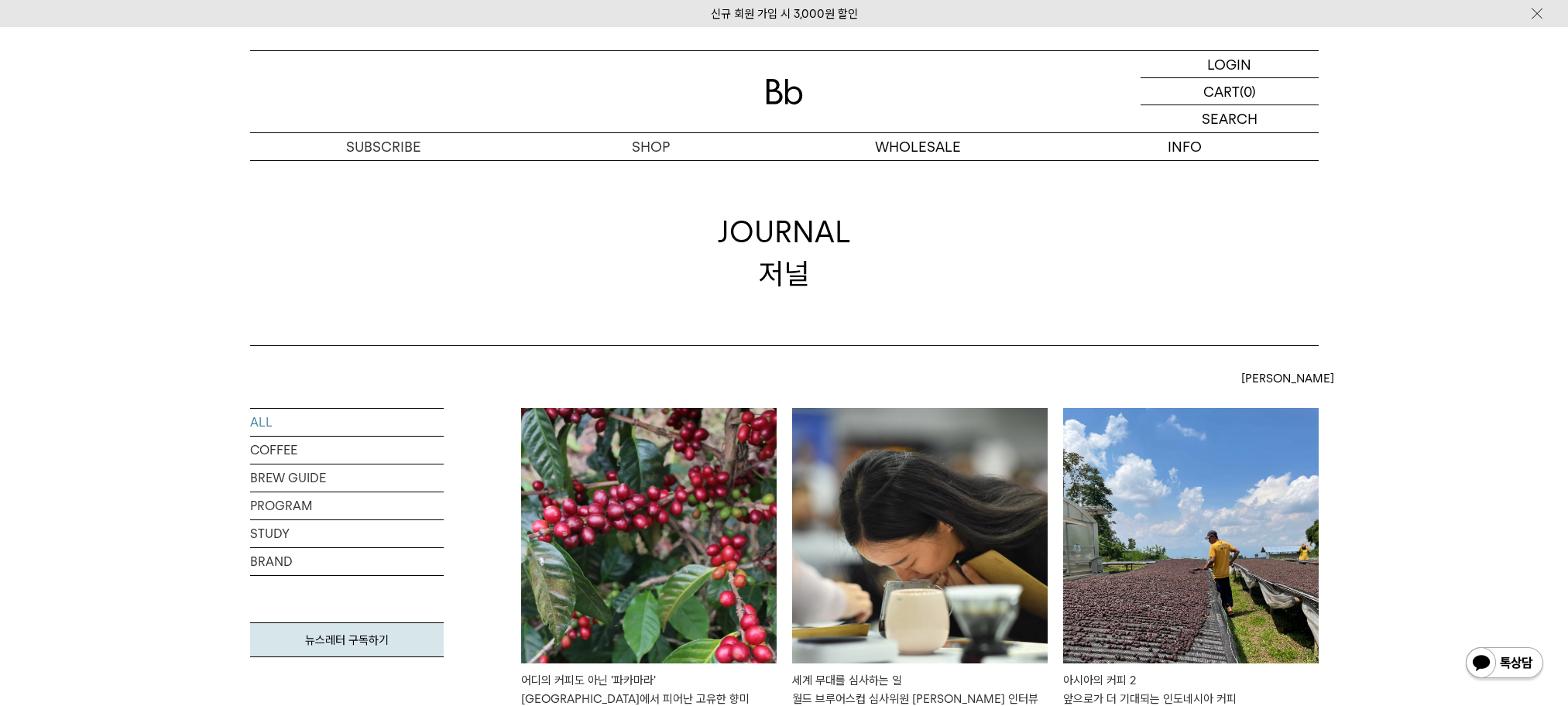 click at bounding box center [1537, 13] 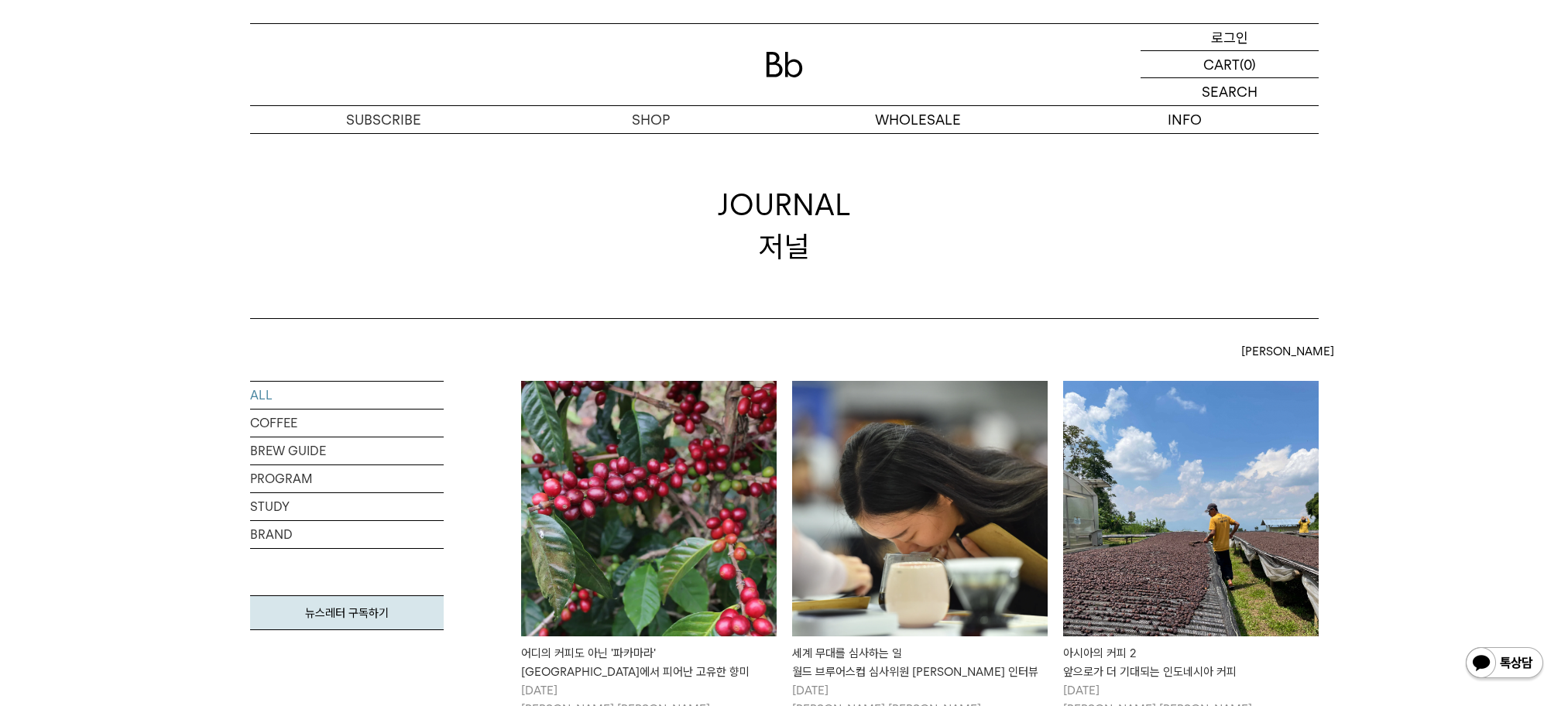 click on "로그인" at bounding box center [1230, 37] 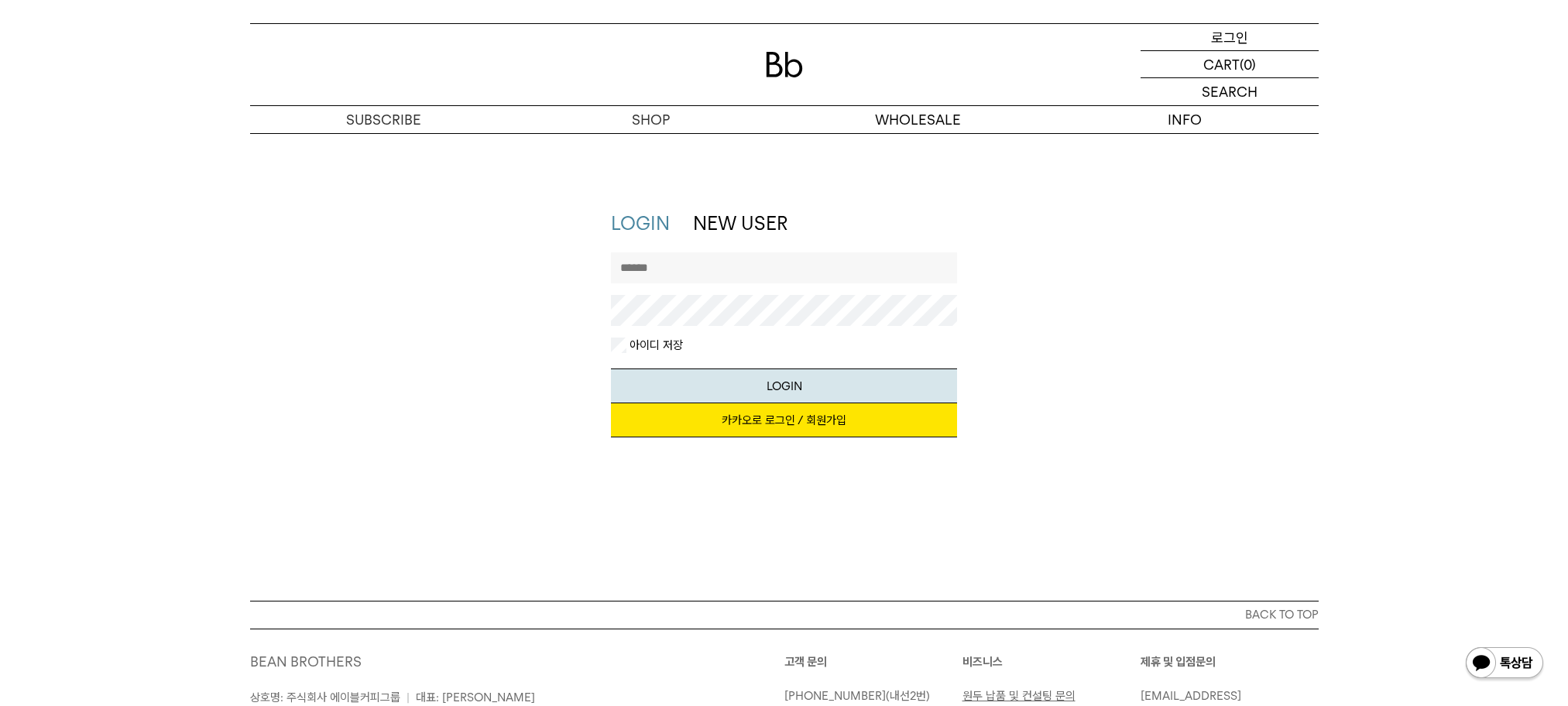 scroll, scrollTop: 0, scrollLeft: 0, axis: both 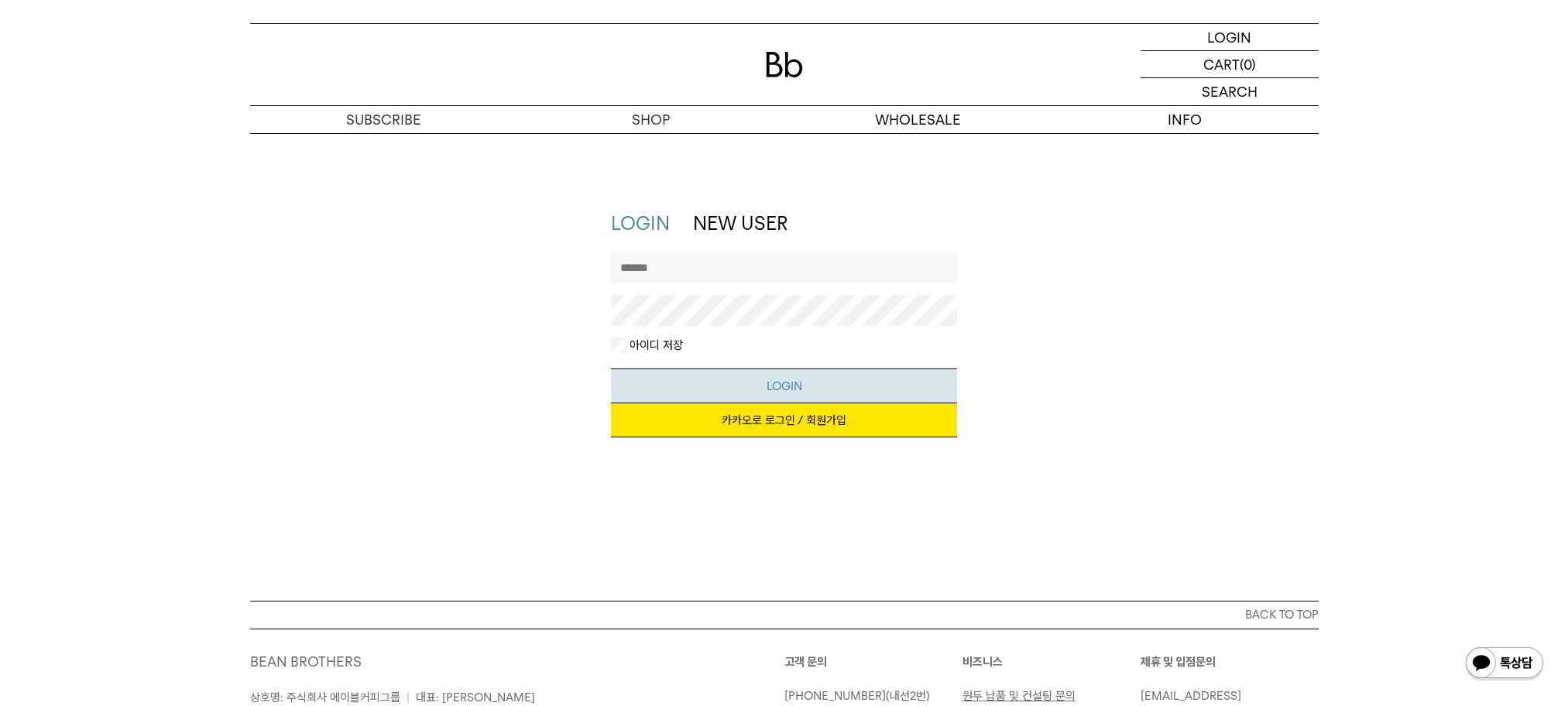 type on "**********" 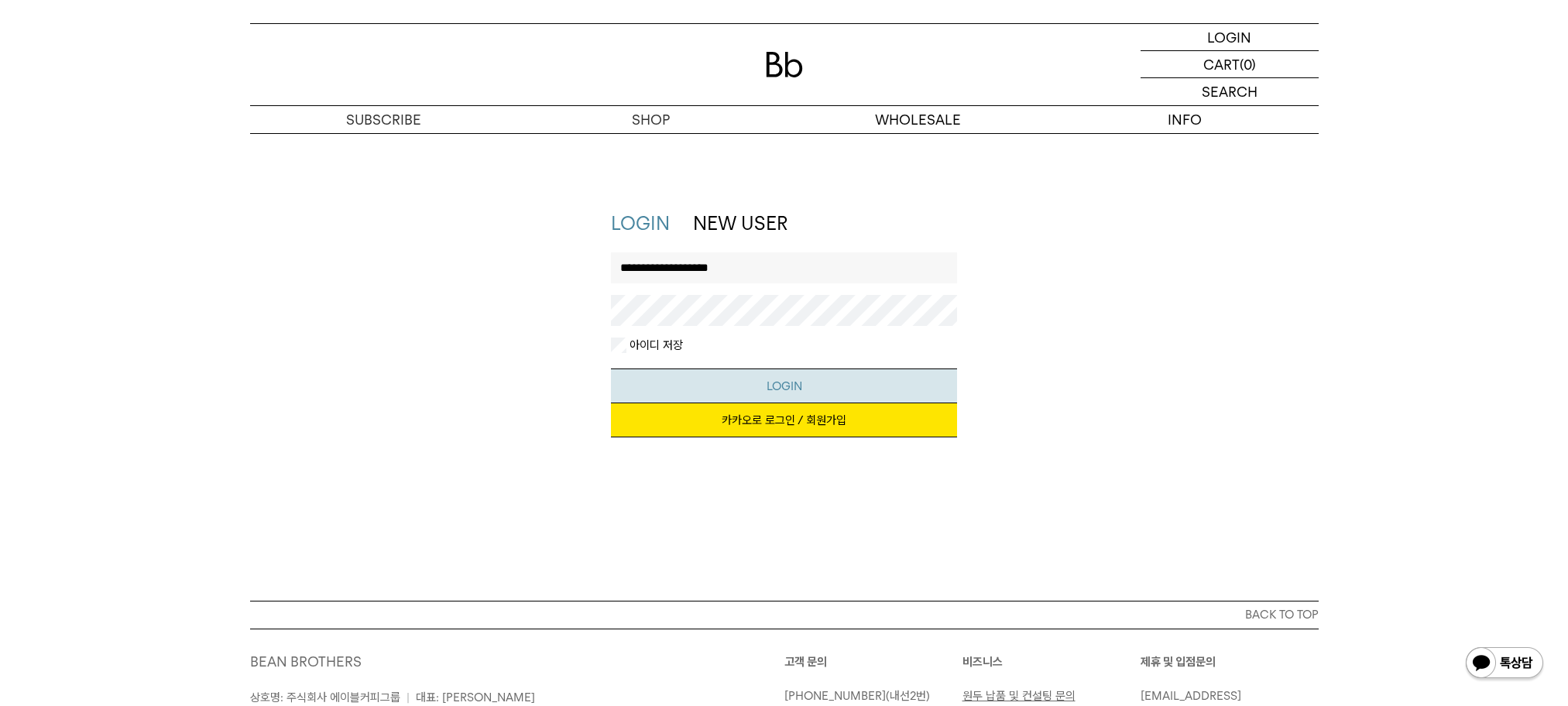 click on "LOGIN" at bounding box center [784, 386] 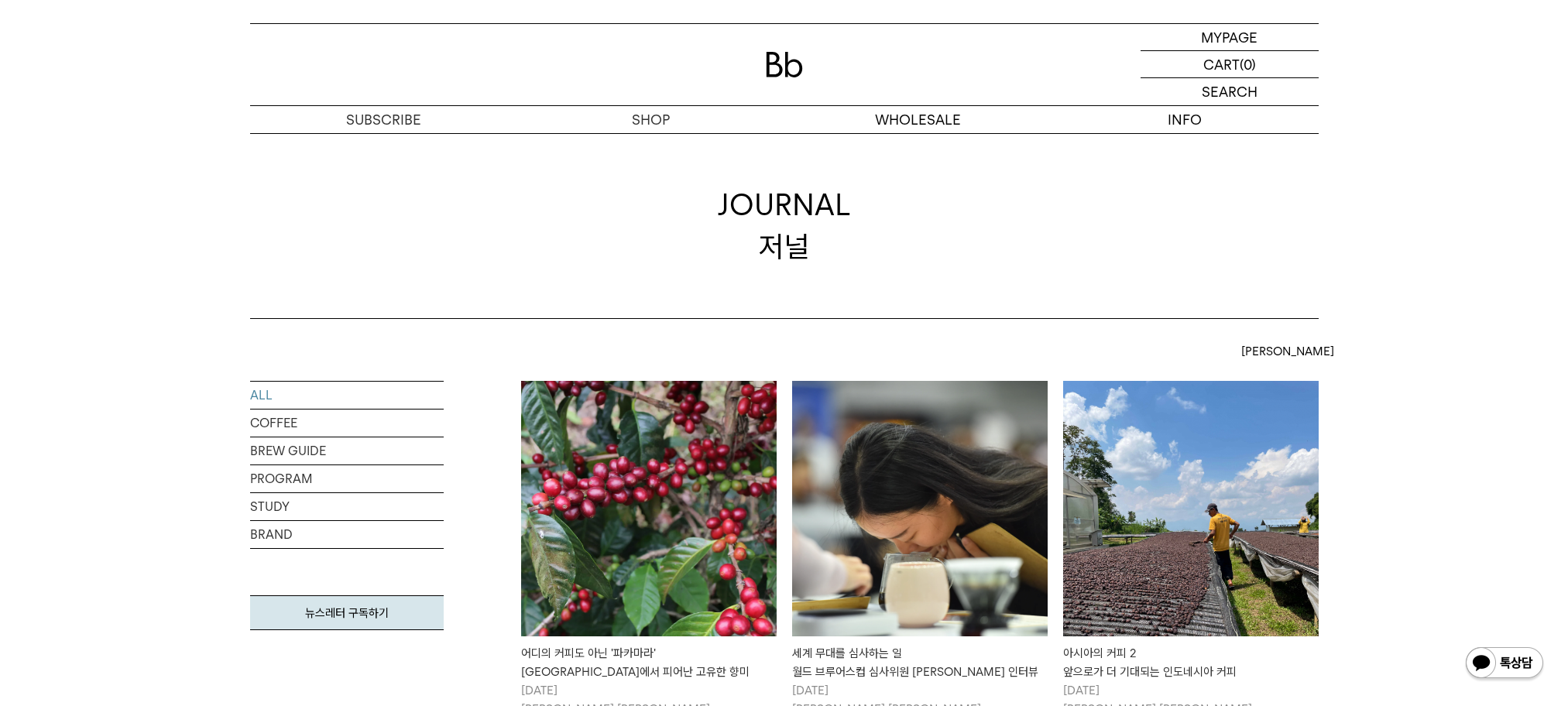 scroll, scrollTop: 0, scrollLeft: 0, axis: both 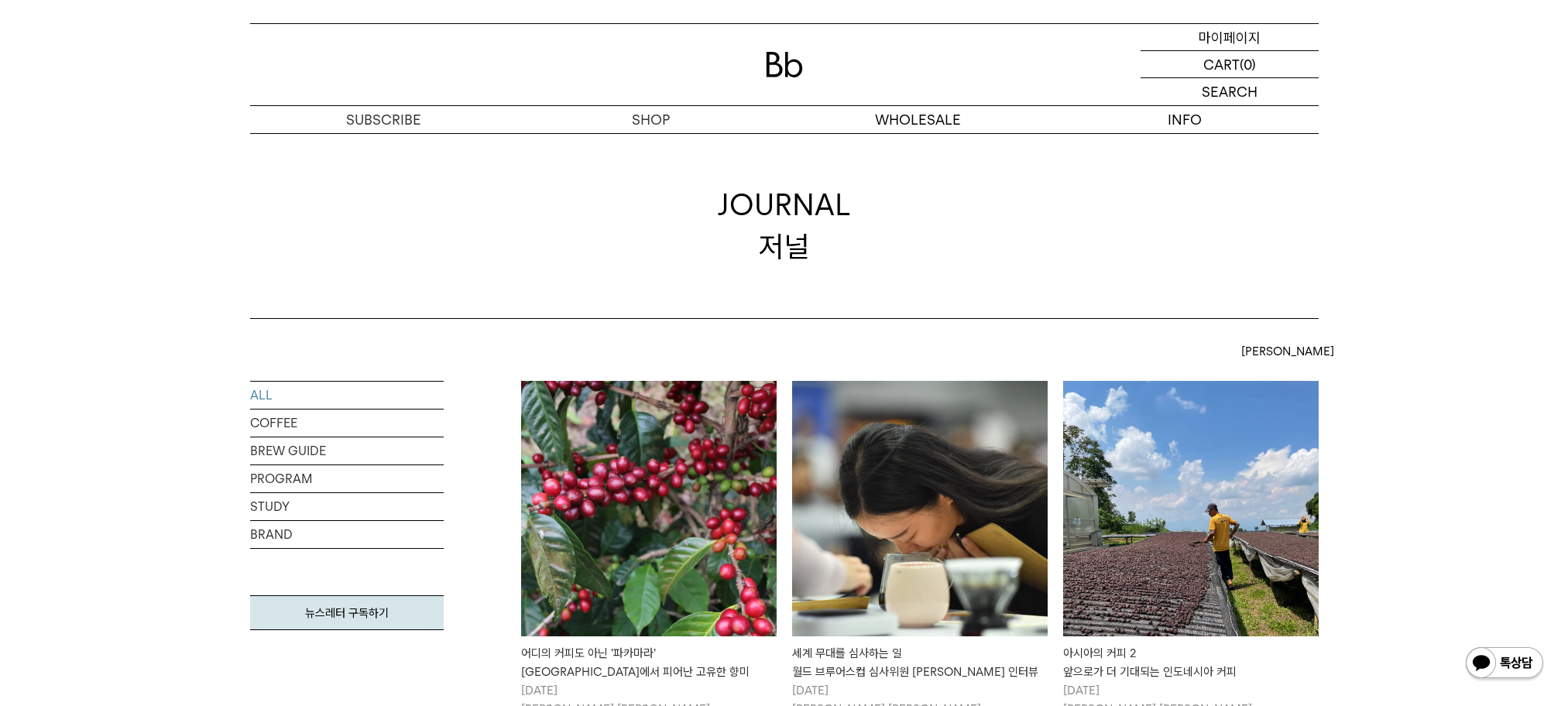 click on "마이페이지" at bounding box center [1230, 37] 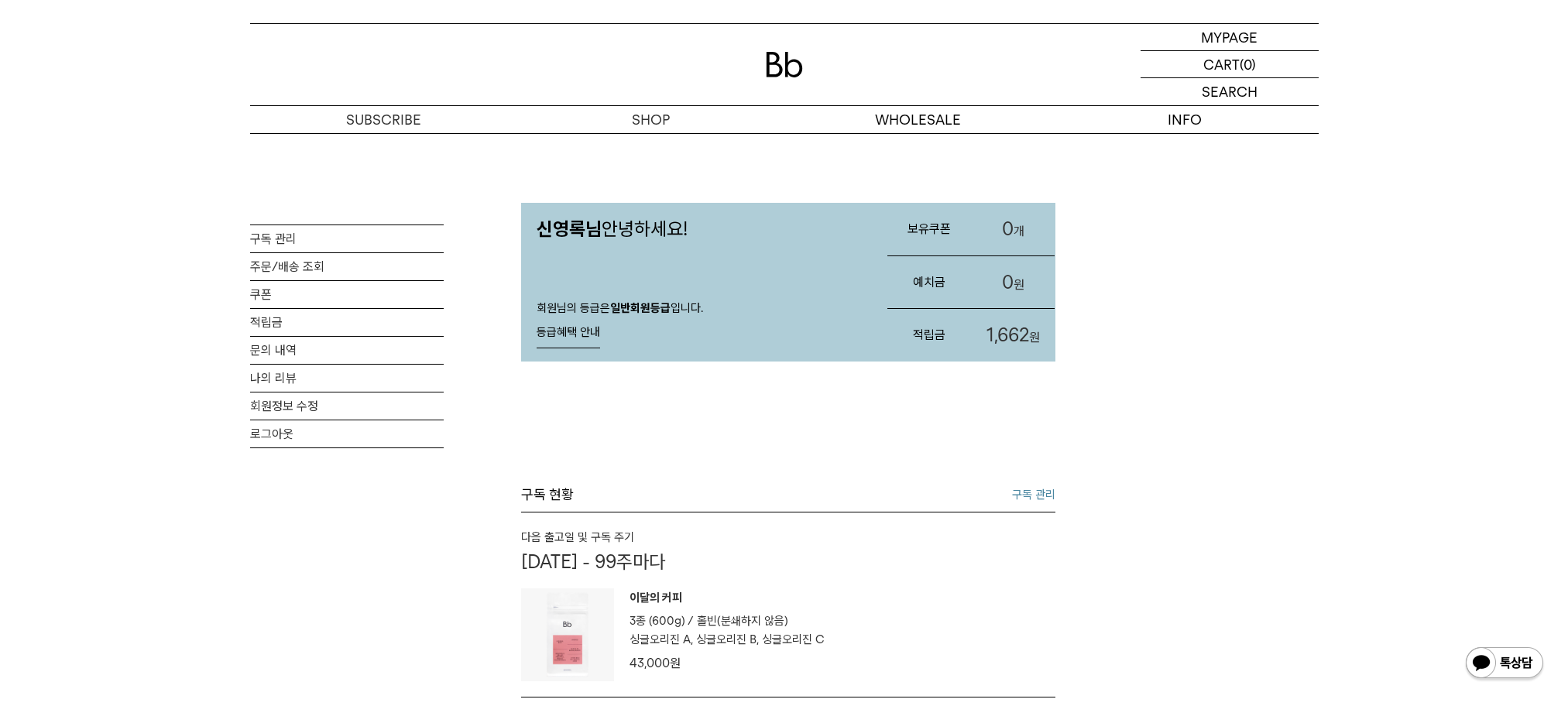 scroll, scrollTop: 0, scrollLeft: 0, axis: both 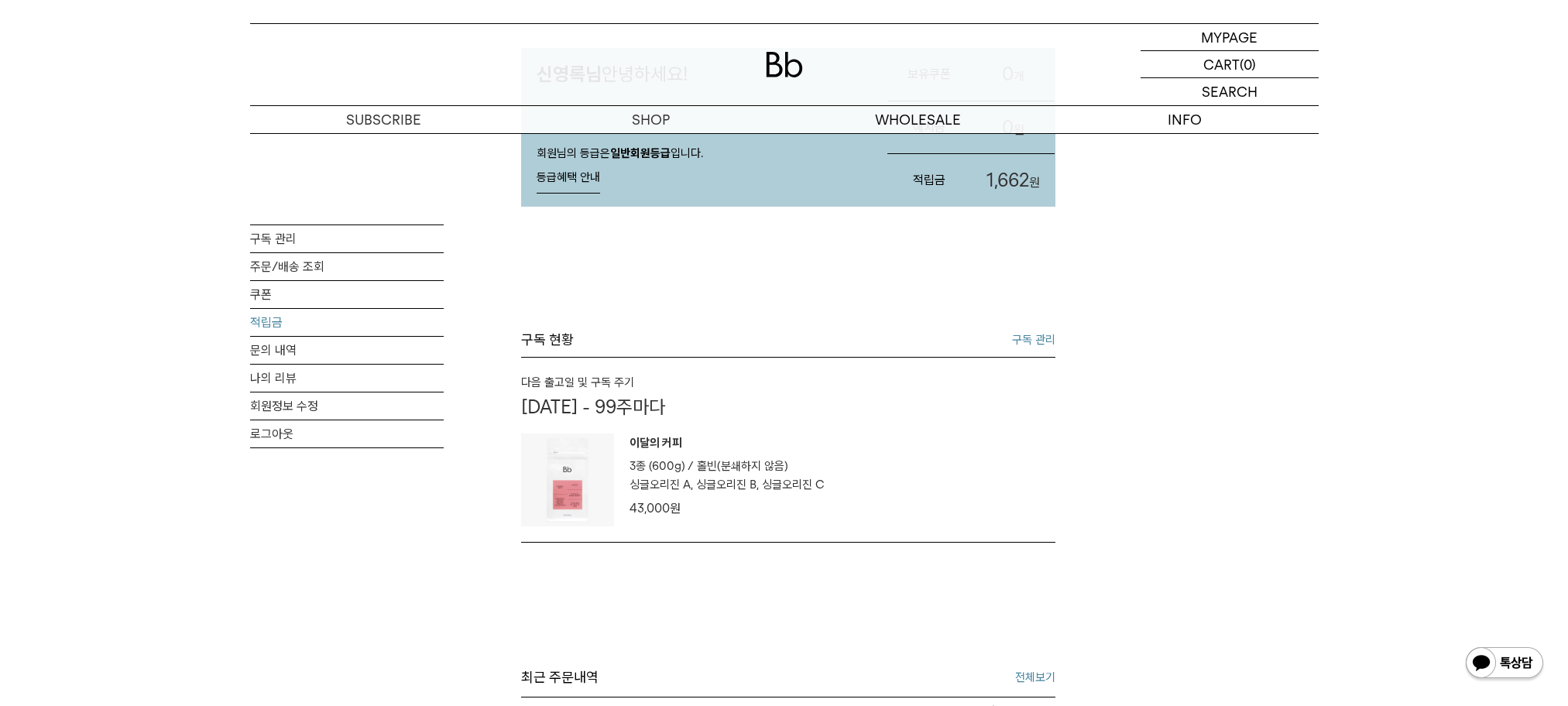 click on "적립금" at bounding box center (347, 322) 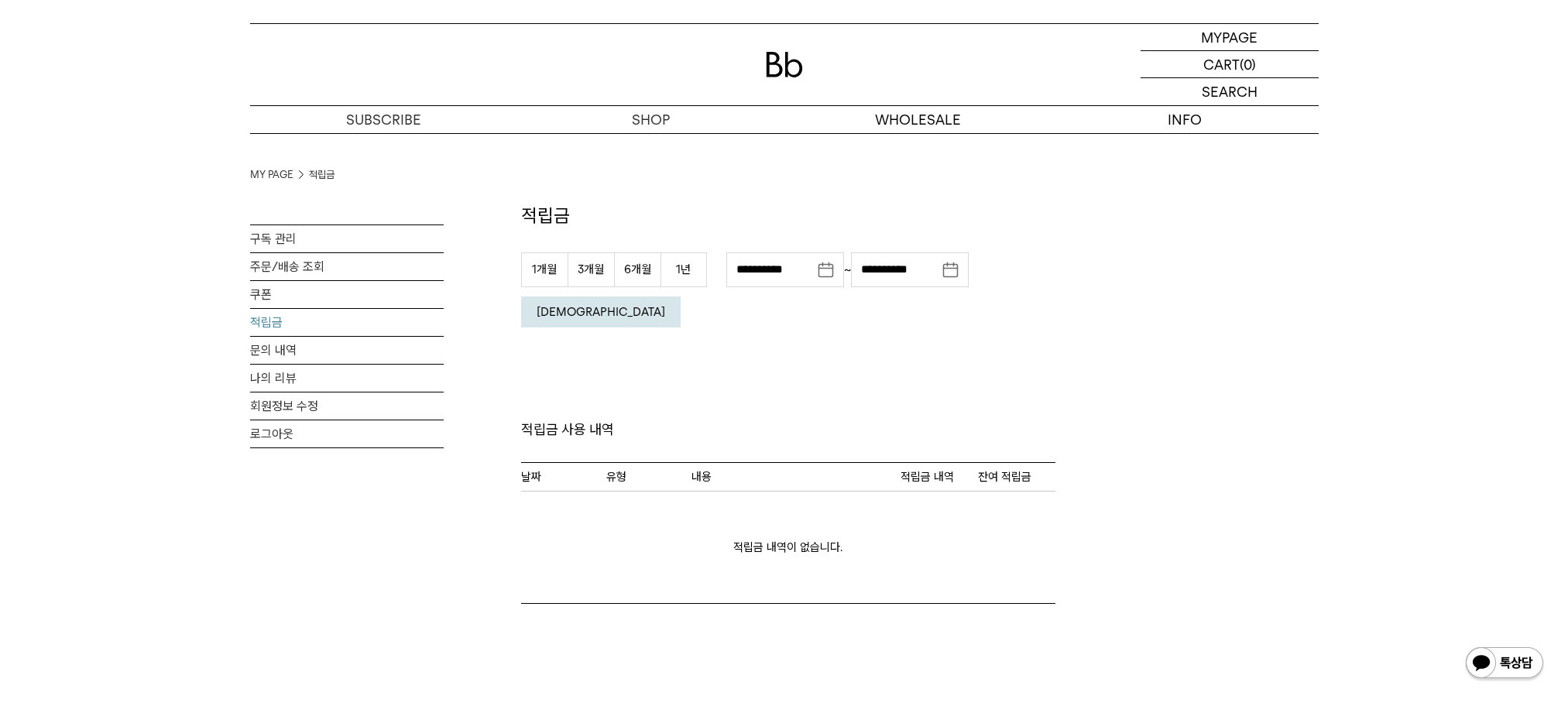 scroll, scrollTop: 0, scrollLeft: 0, axis: both 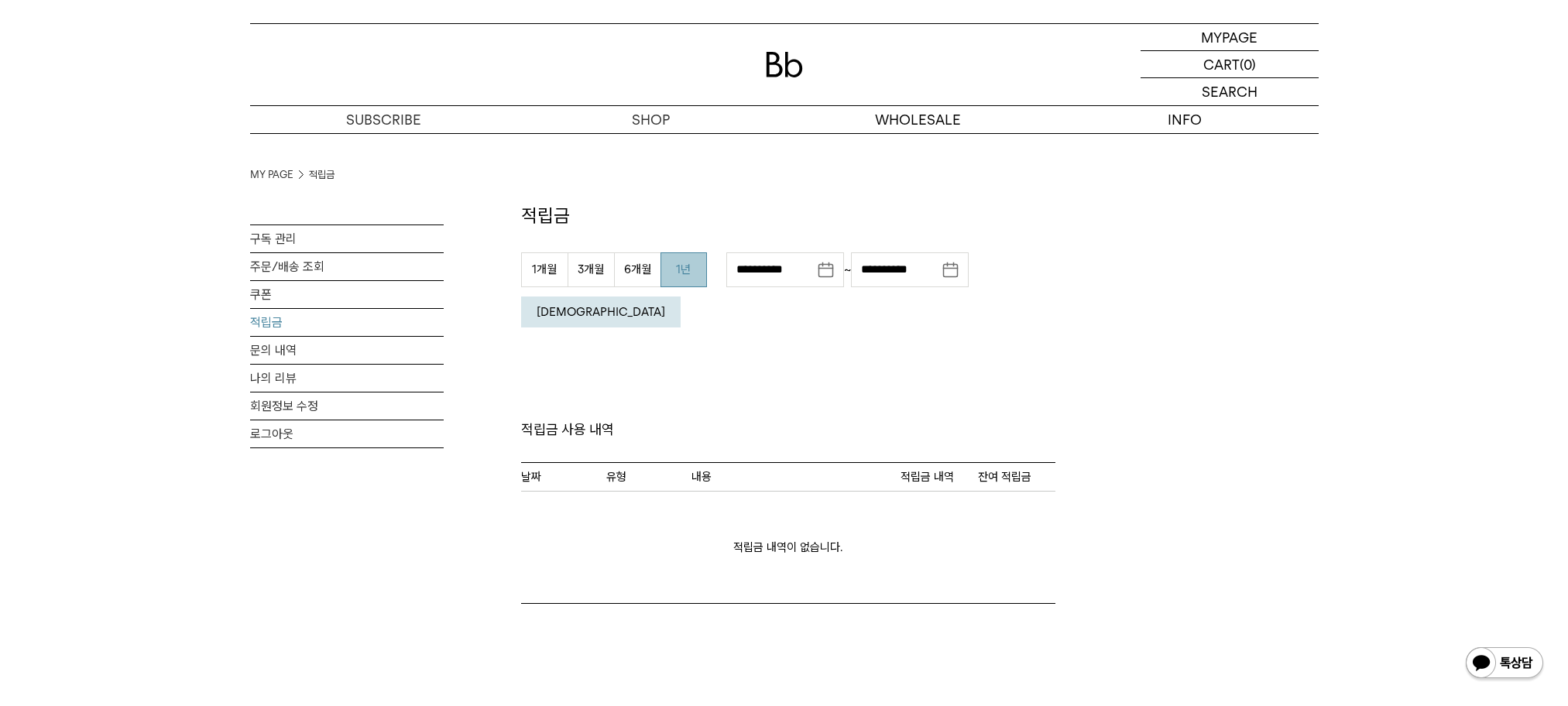 click on "1년" at bounding box center (684, 269) 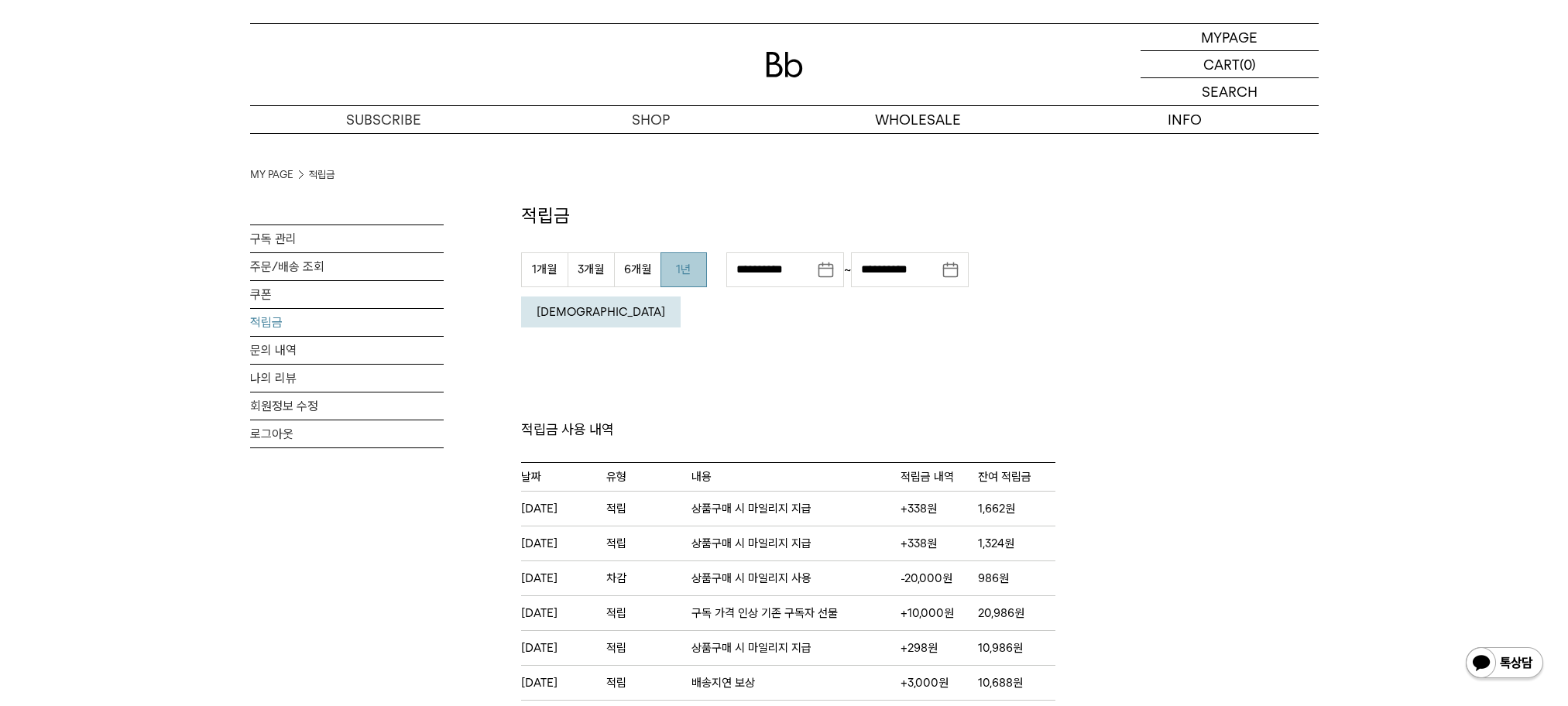 scroll, scrollTop: 0, scrollLeft: 0, axis: both 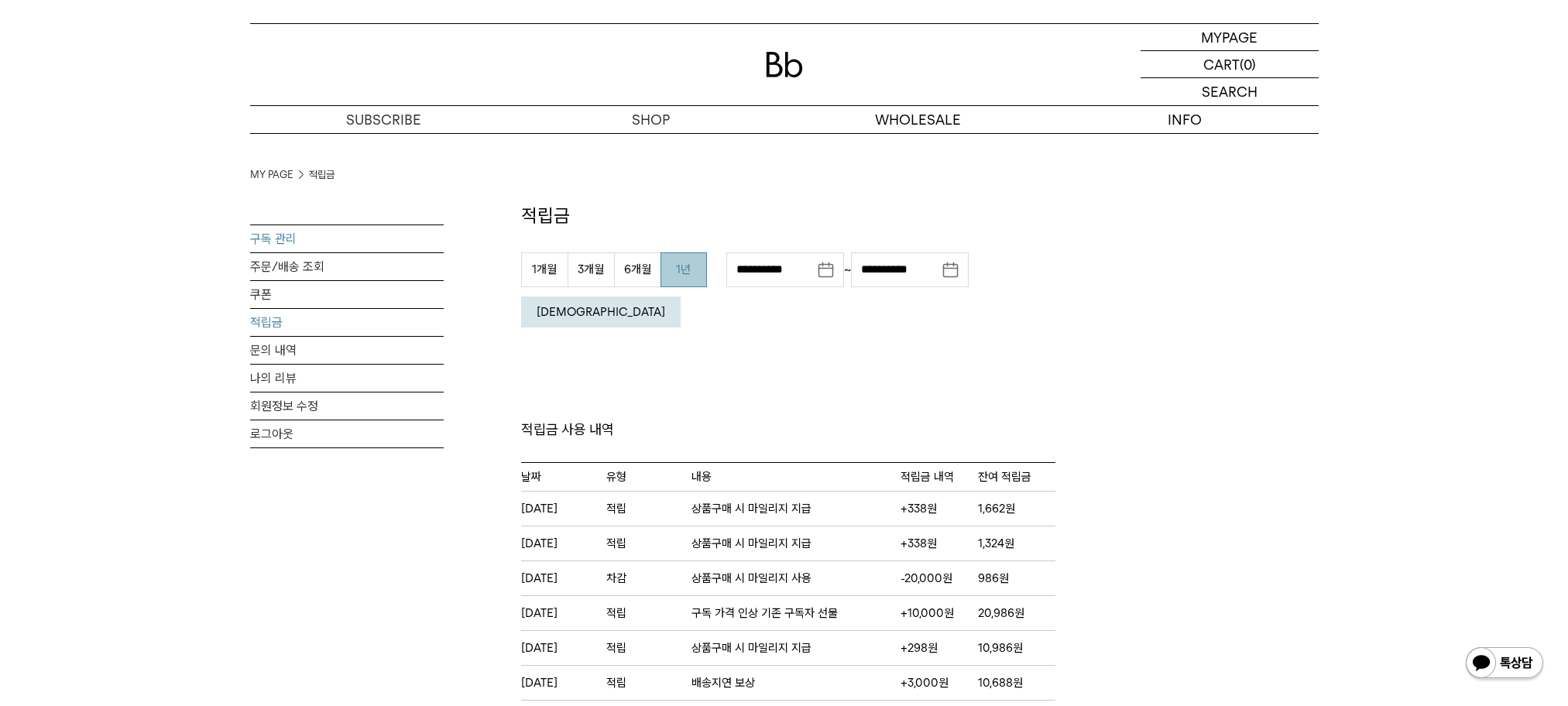 click on "구독 관리" at bounding box center [347, 238] 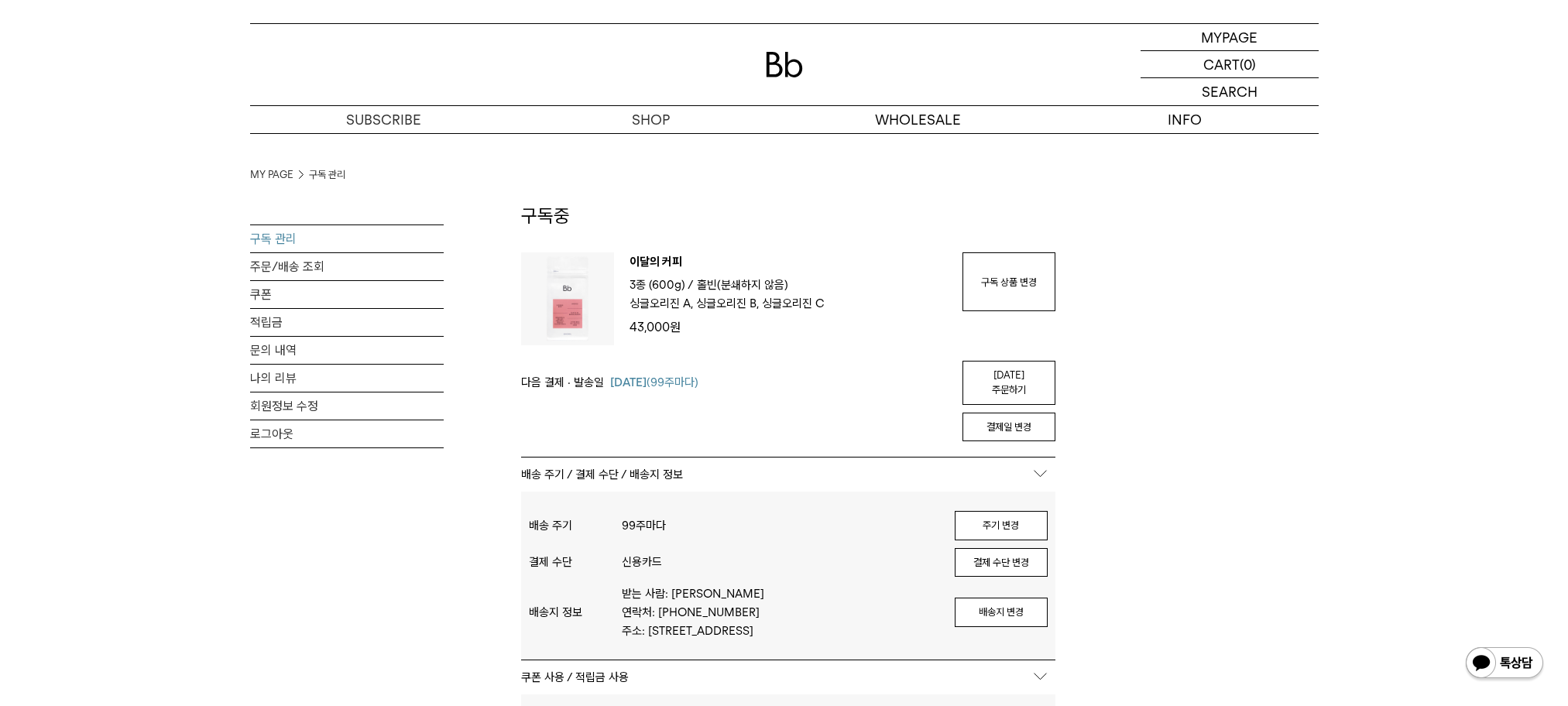 scroll, scrollTop: 0, scrollLeft: 0, axis: both 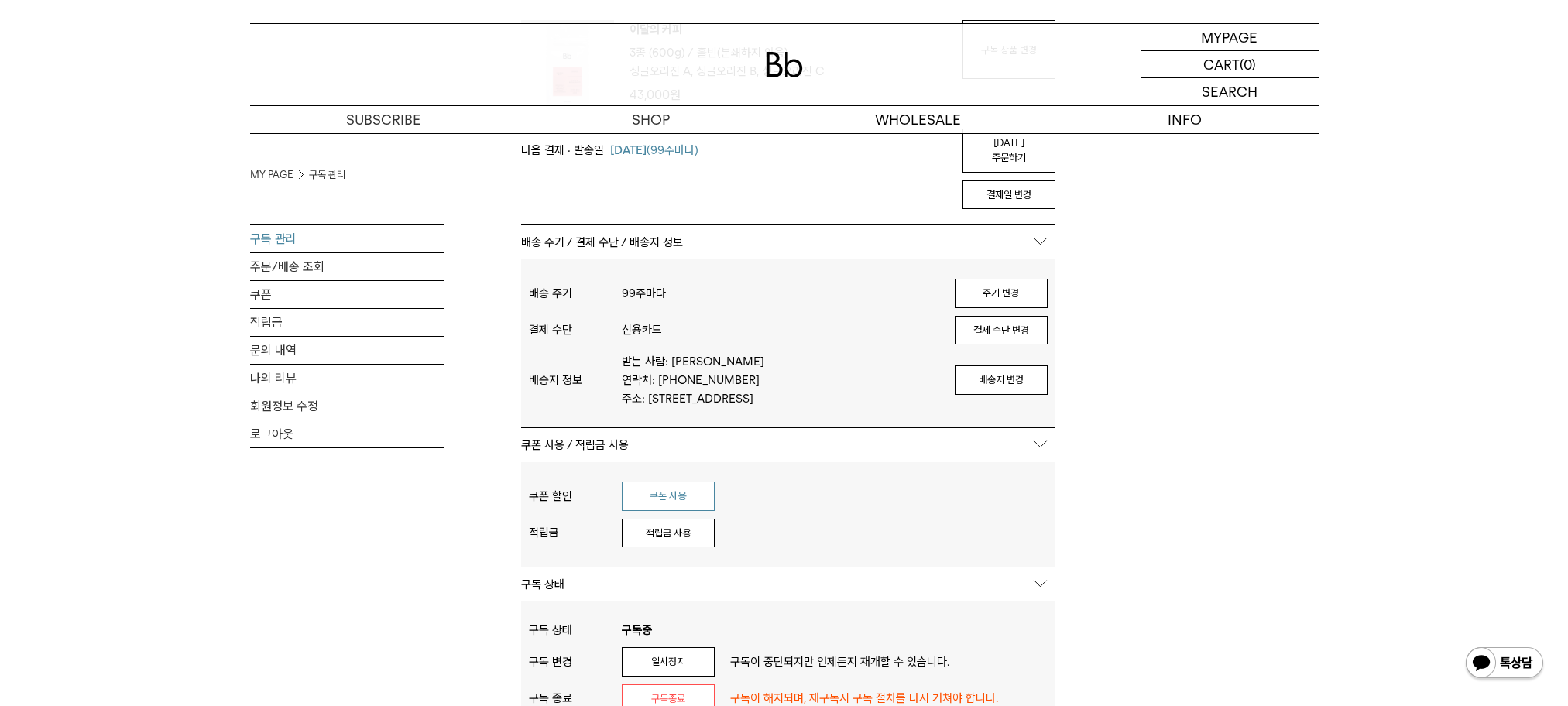 type on "**********" 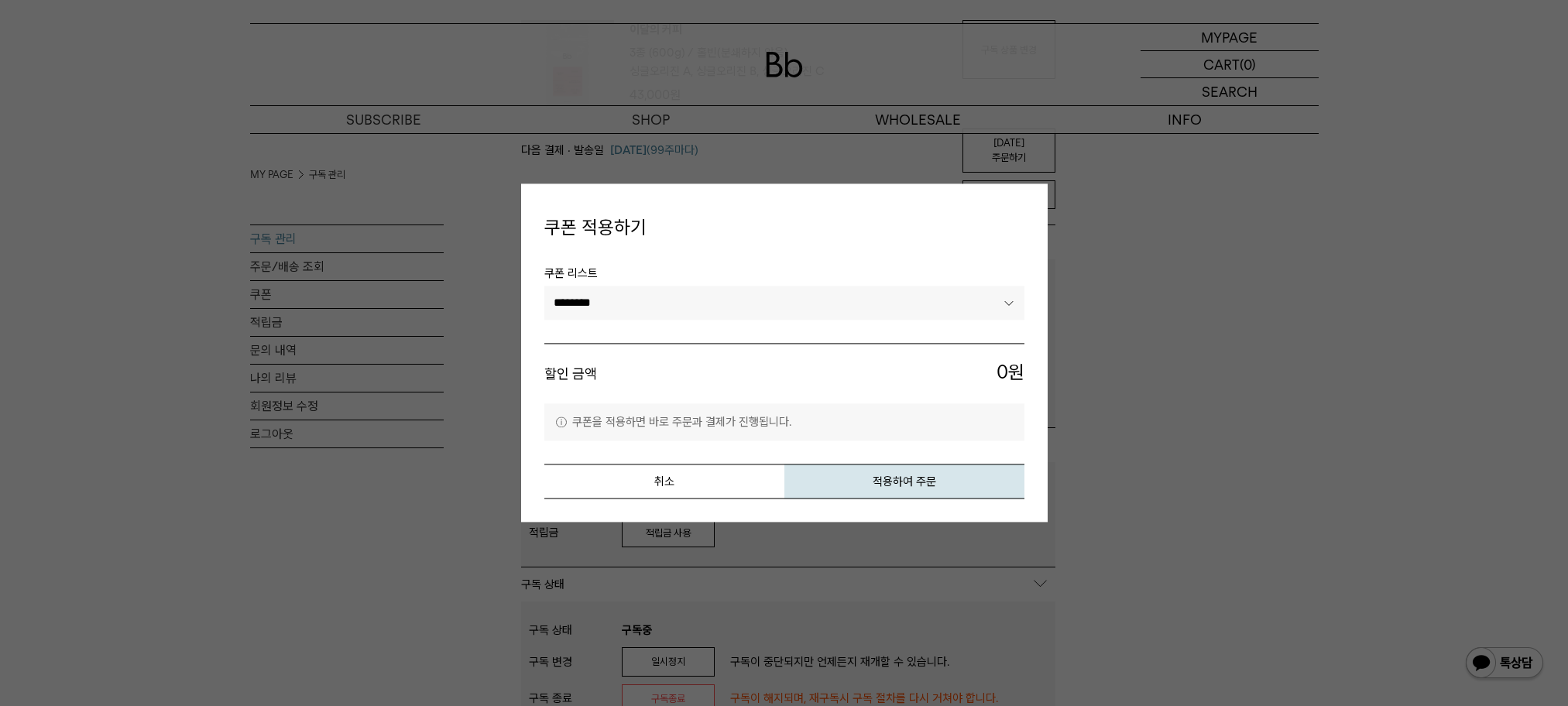 click on "********" at bounding box center [784, 303] 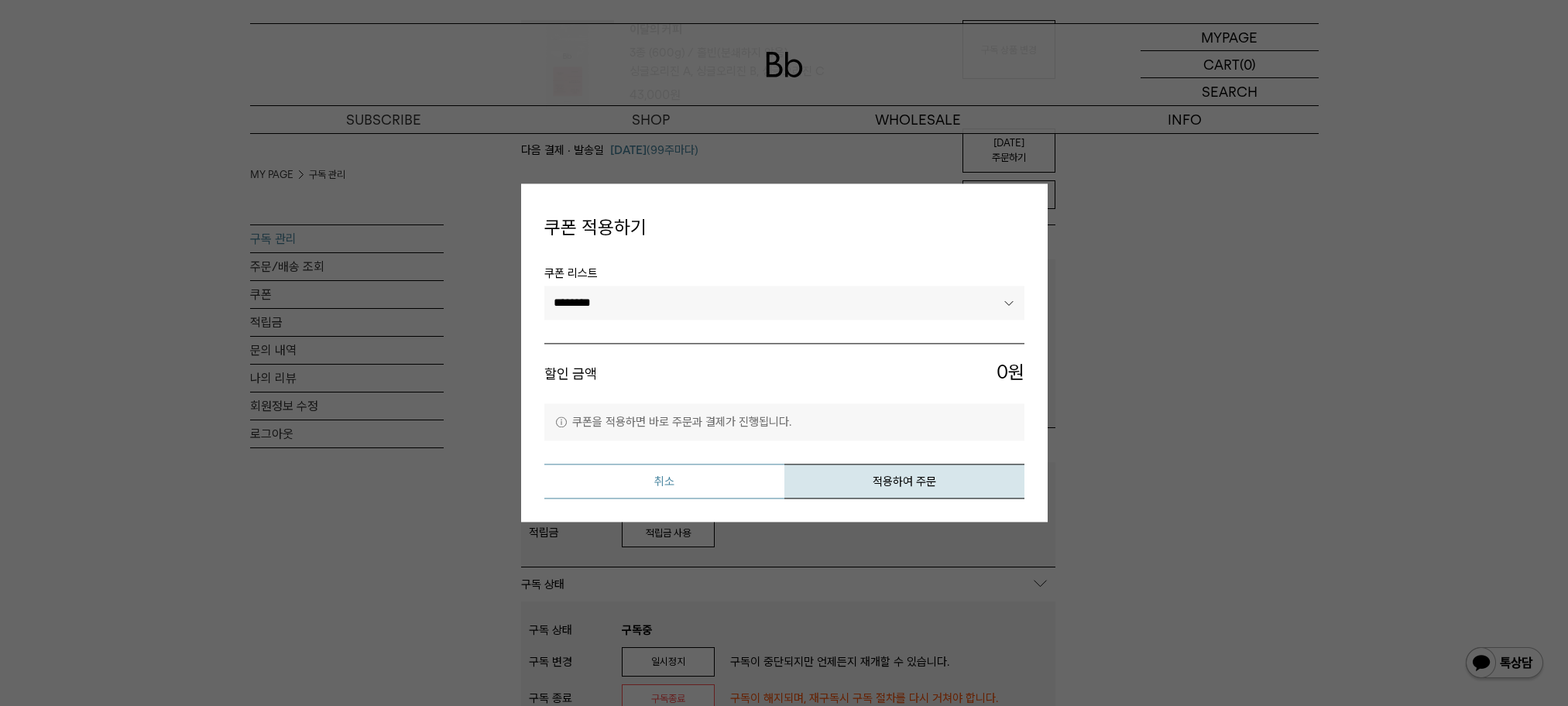 click on "취소" at bounding box center [664, 482] 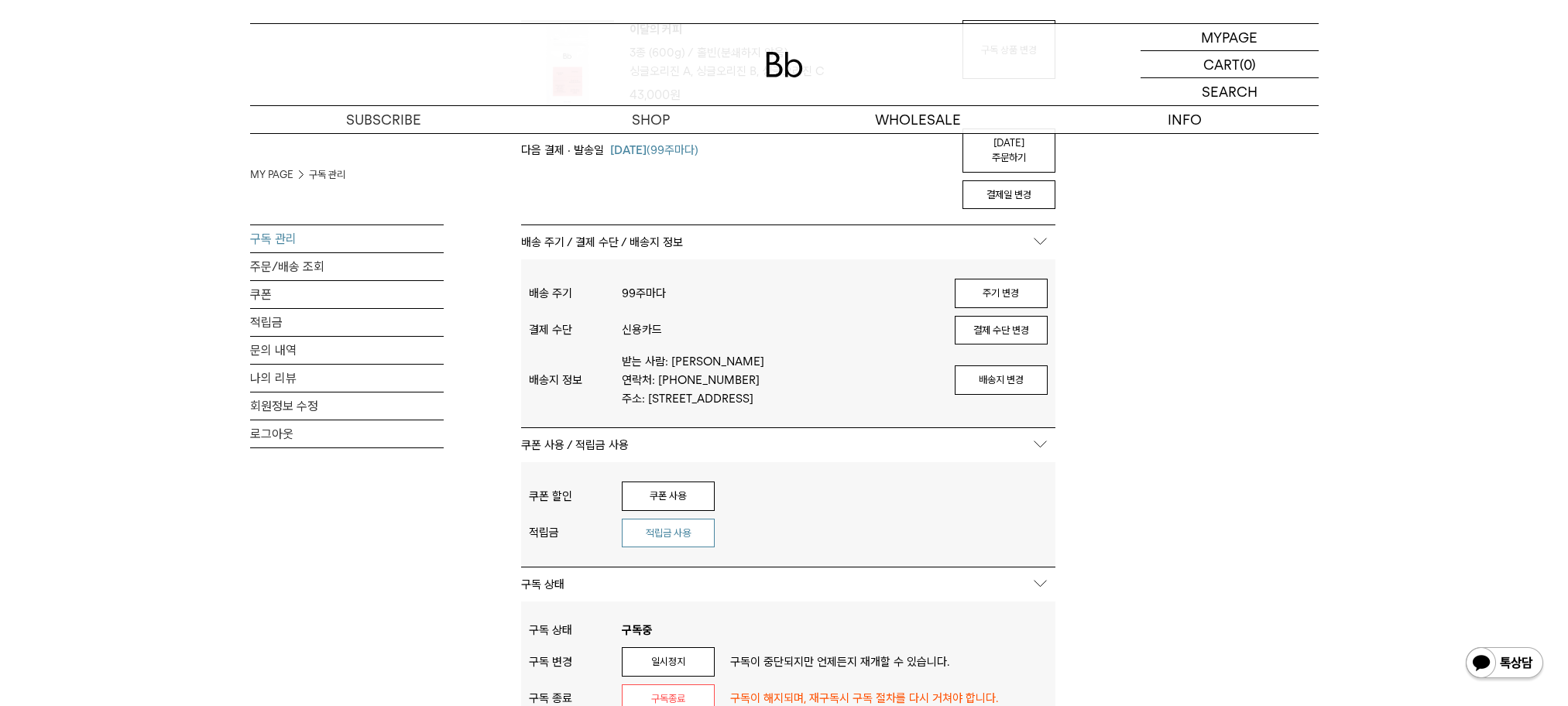 click on "적립금 사용" at bounding box center [668, 533] 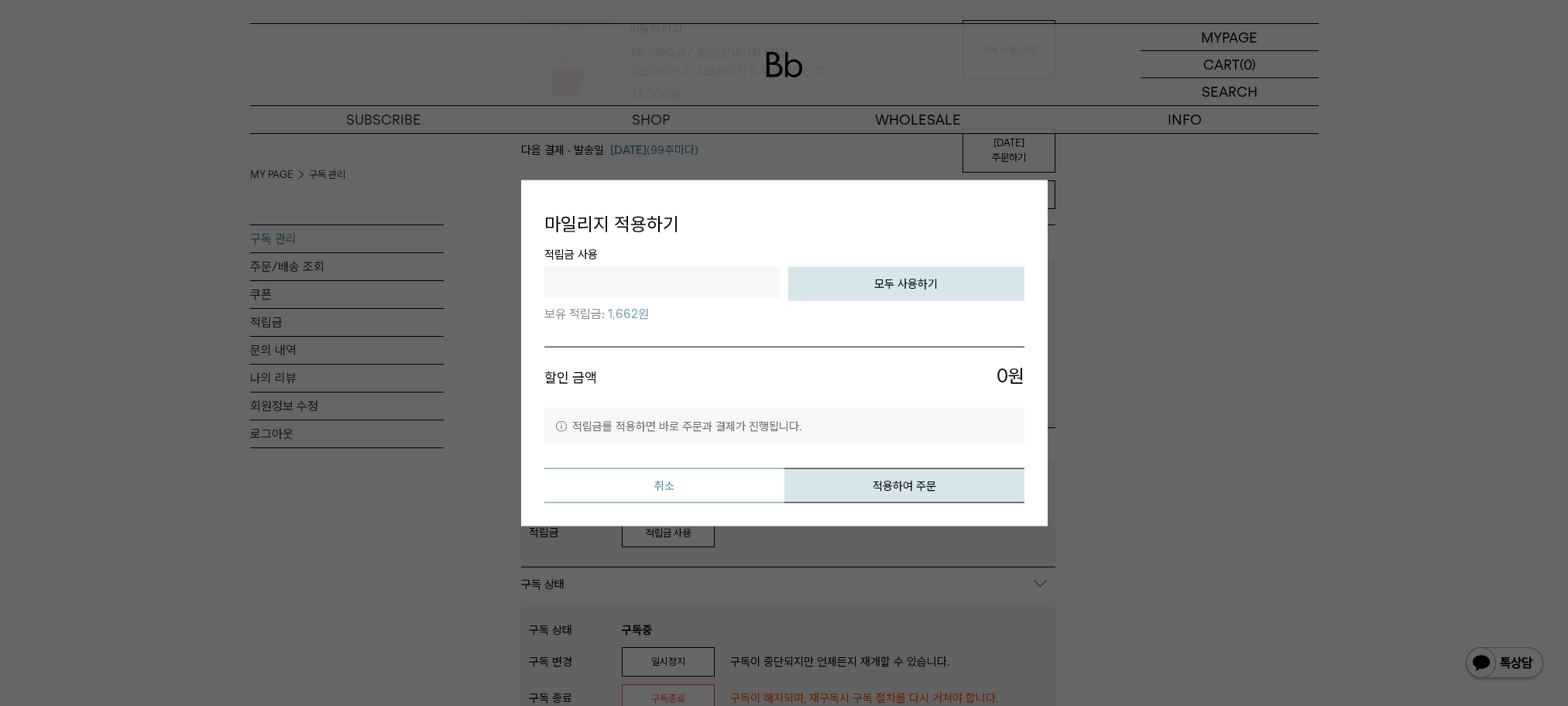 click on "취소" at bounding box center (664, 485) 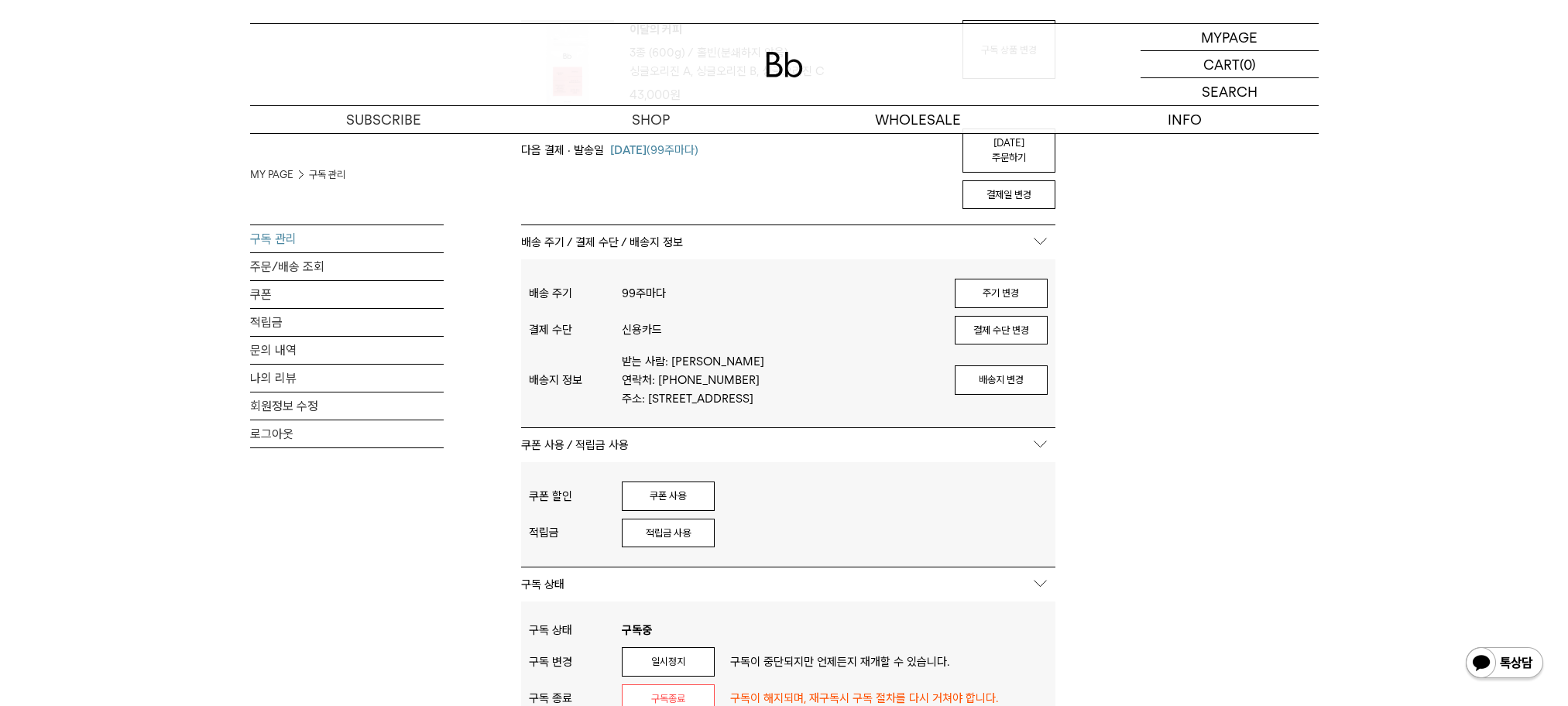 scroll, scrollTop: 0, scrollLeft: 0, axis: both 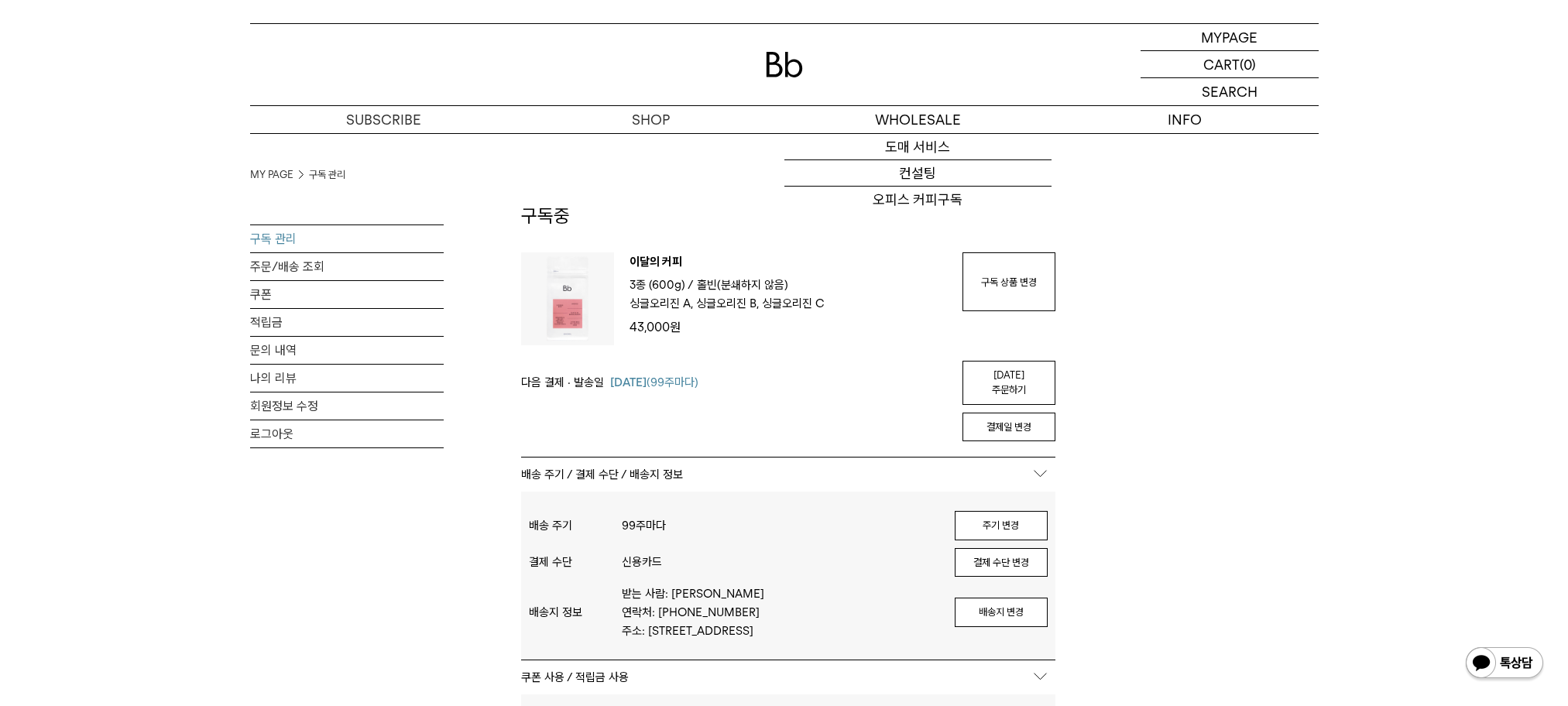 click at bounding box center (784, 64) 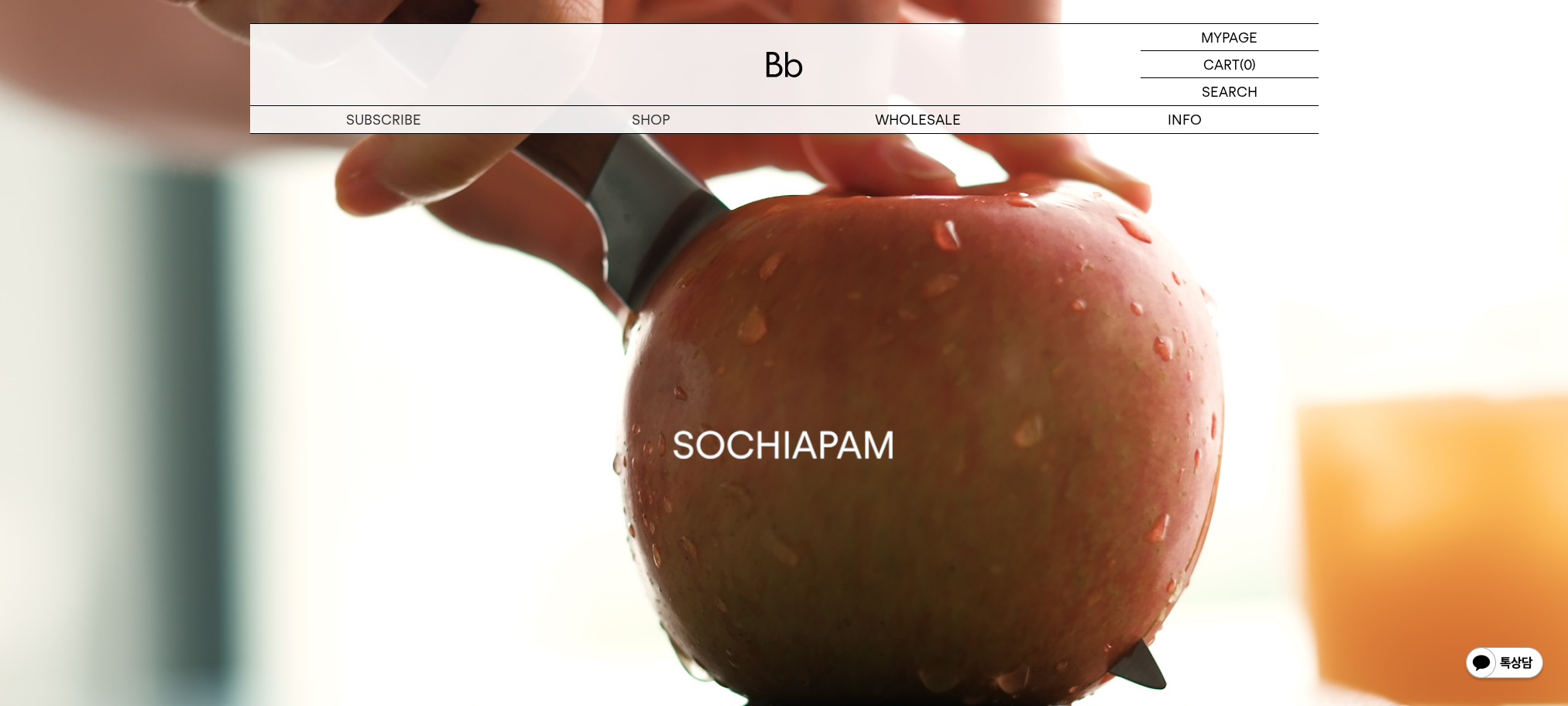 scroll, scrollTop: 0, scrollLeft: 0, axis: both 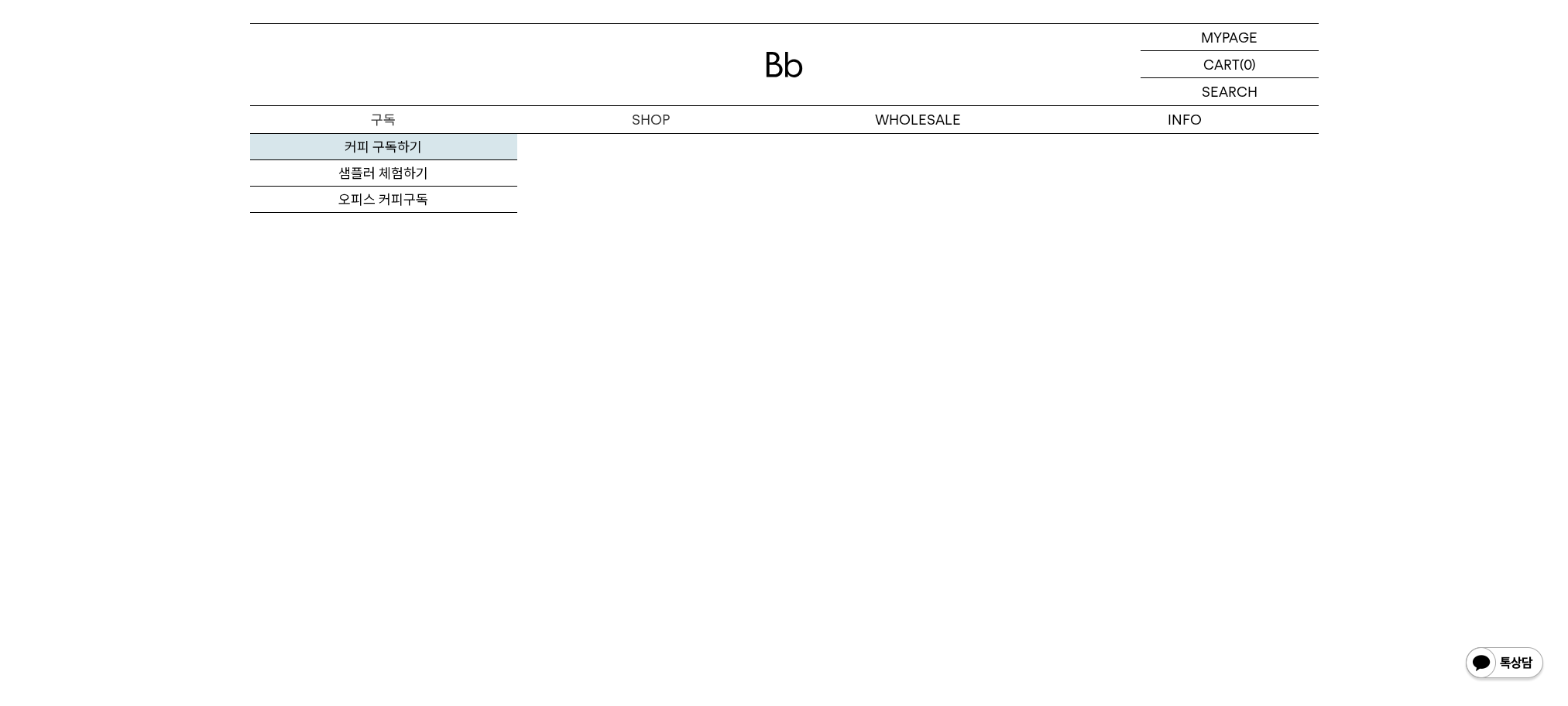click on "커피 구독하기" at bounding box center (383, 147) 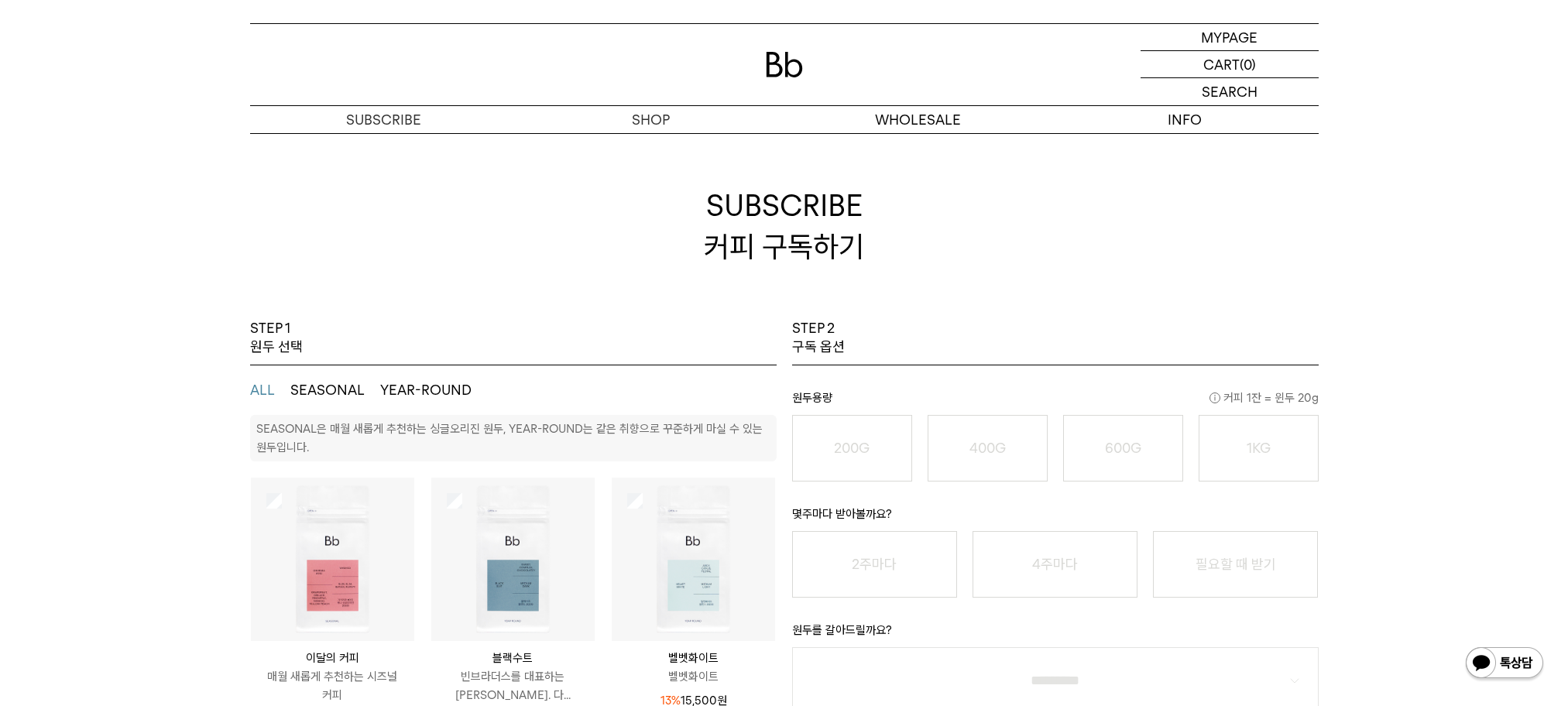 scroll, scrollTop: 0, scrollLeft: 0, axis: both 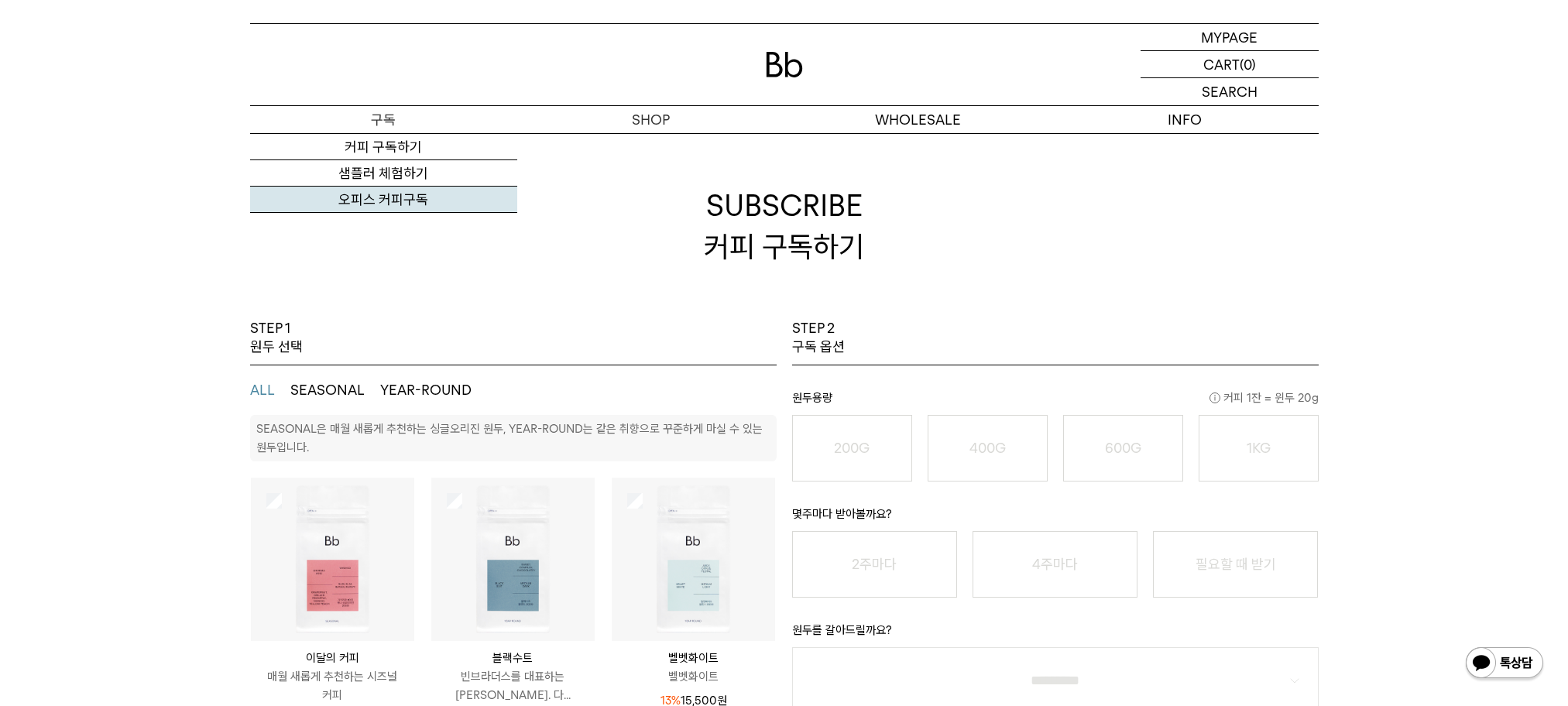 click on "오피스 커피구독" 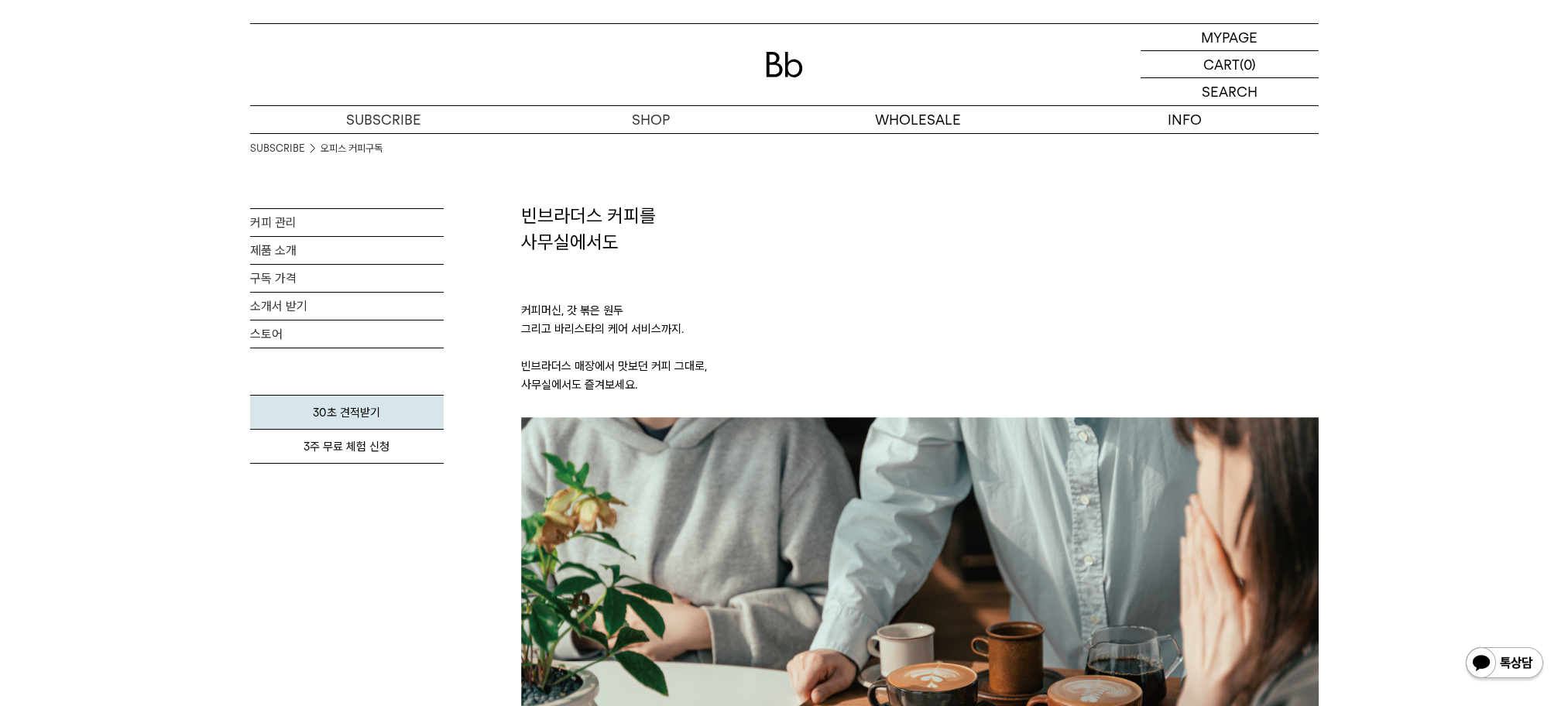 scroll, scrollTop: 0, scrollLeft: 0, axis: both 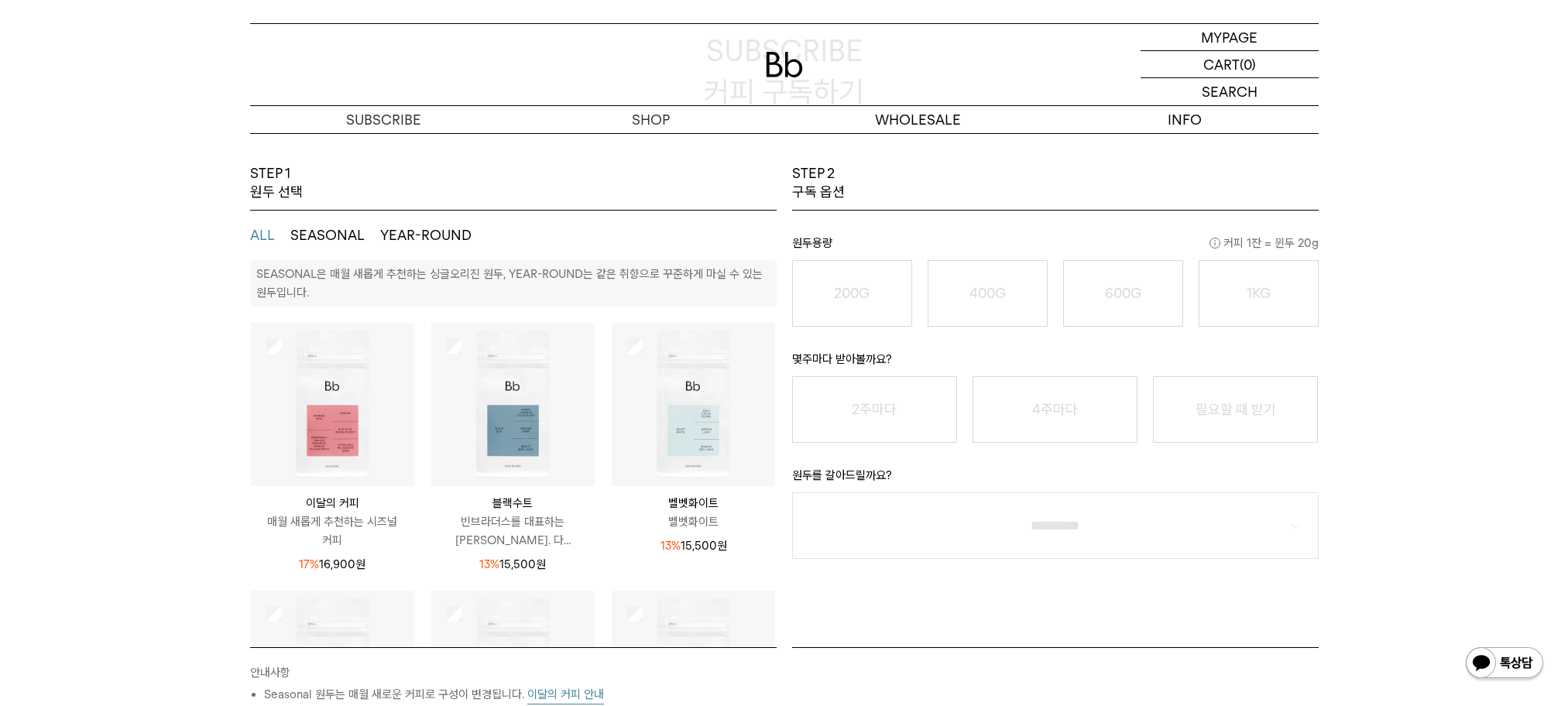 click at bounding box center (332, 404) 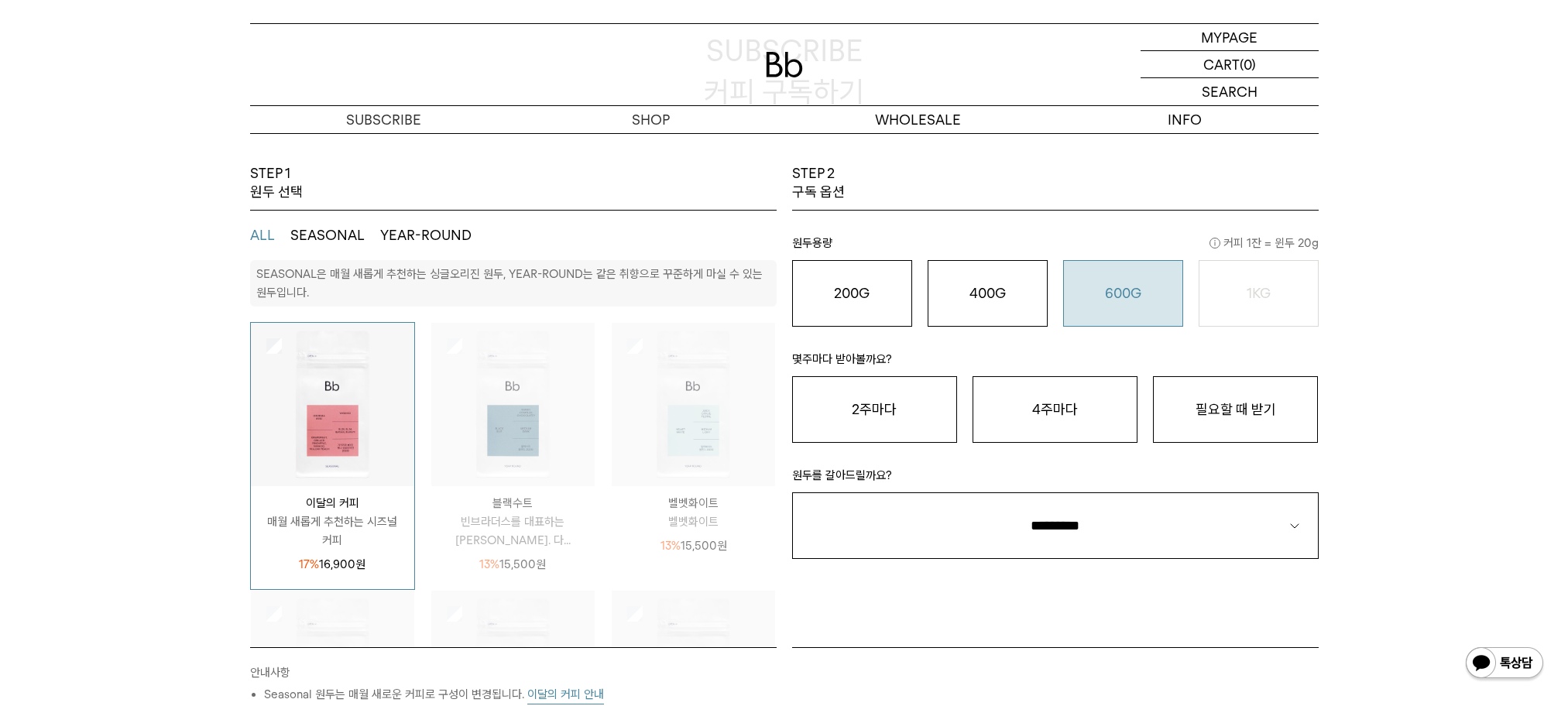 click on "600G
43,000 원" at bounding box center (1123, 293) 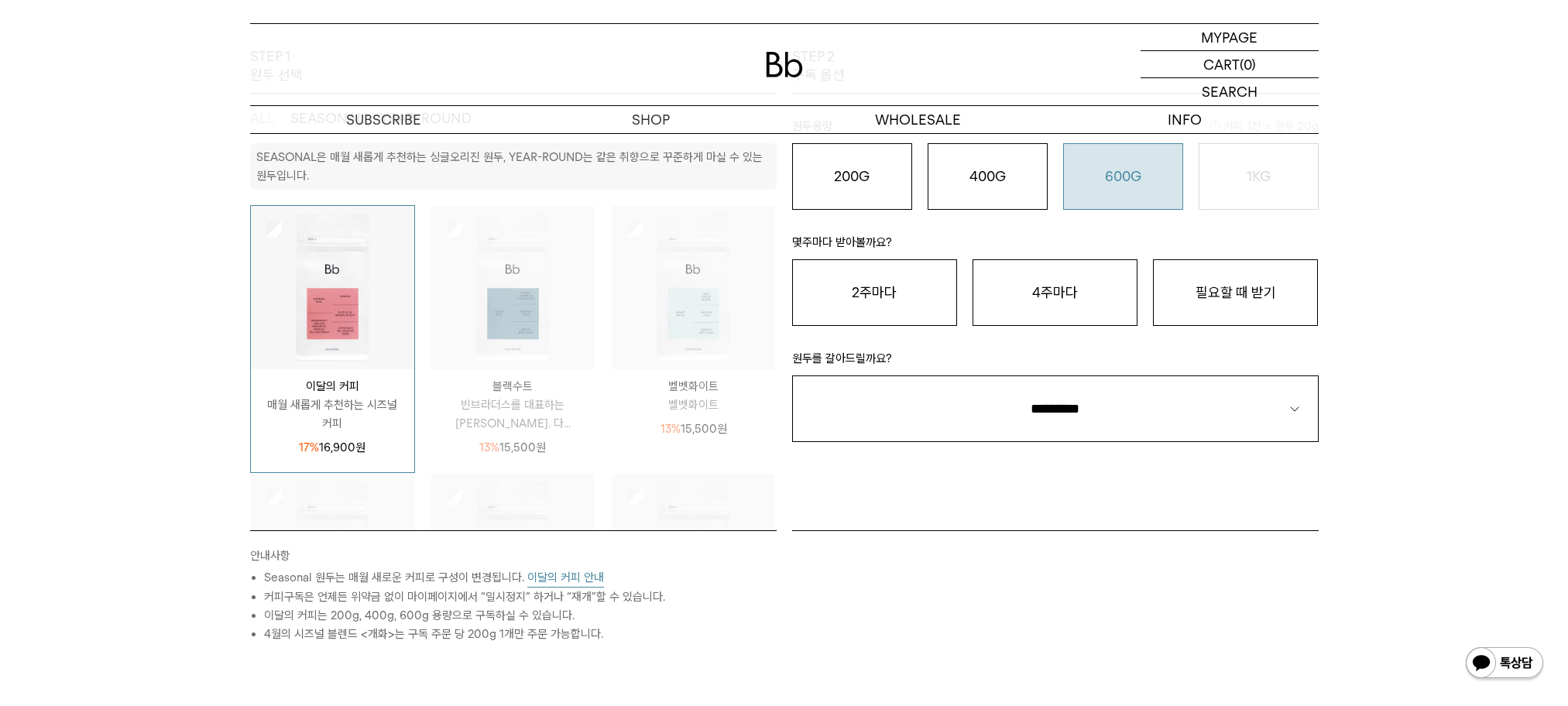 scroll, scrollTop: 0, scrollLeft: 0, axis: both 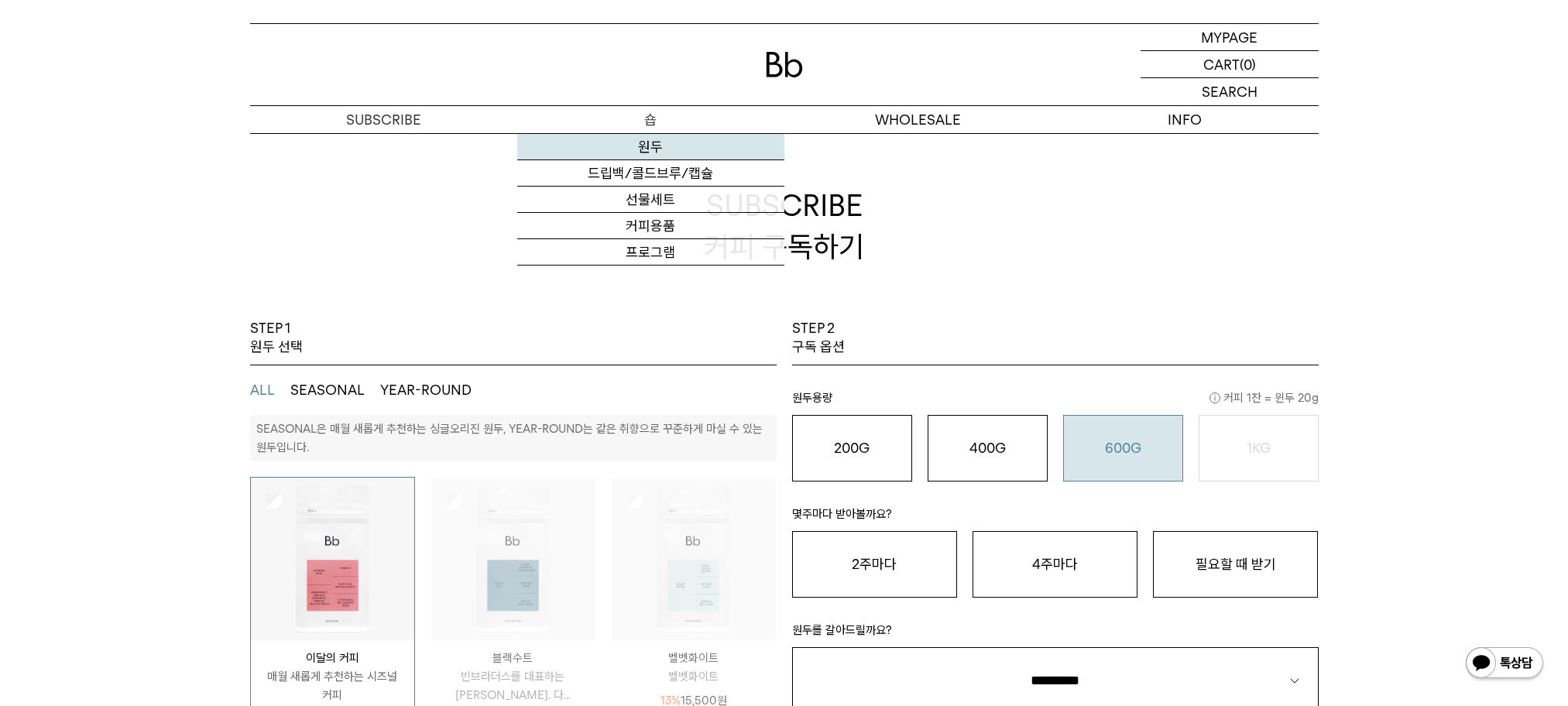 click on "원두" at bounding box center [650, 147] 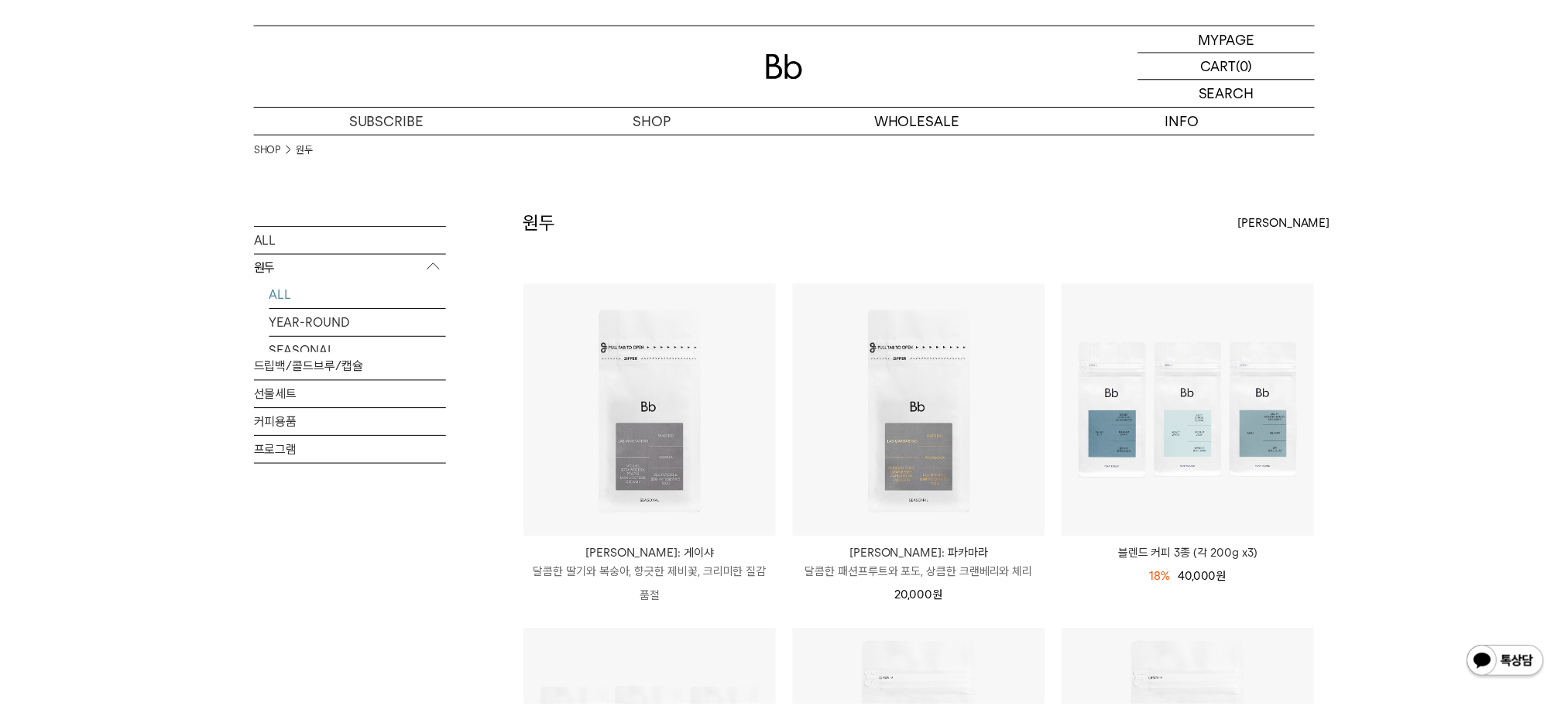 scroll, scrollTop: 0, scrollLeft: 0, axis: both 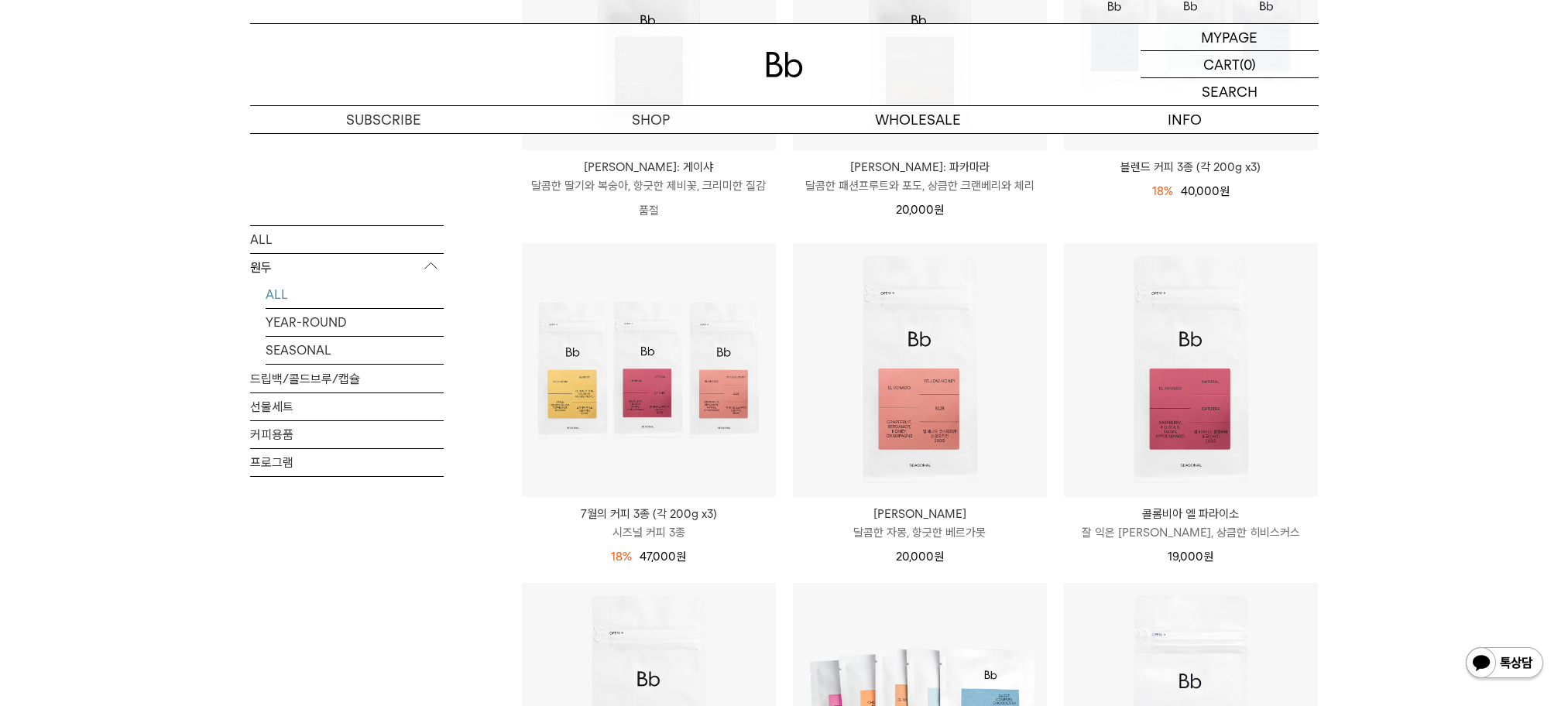 click on "7월의 커피 3종 (각 200g x3)" at bounding box center [649, 514] 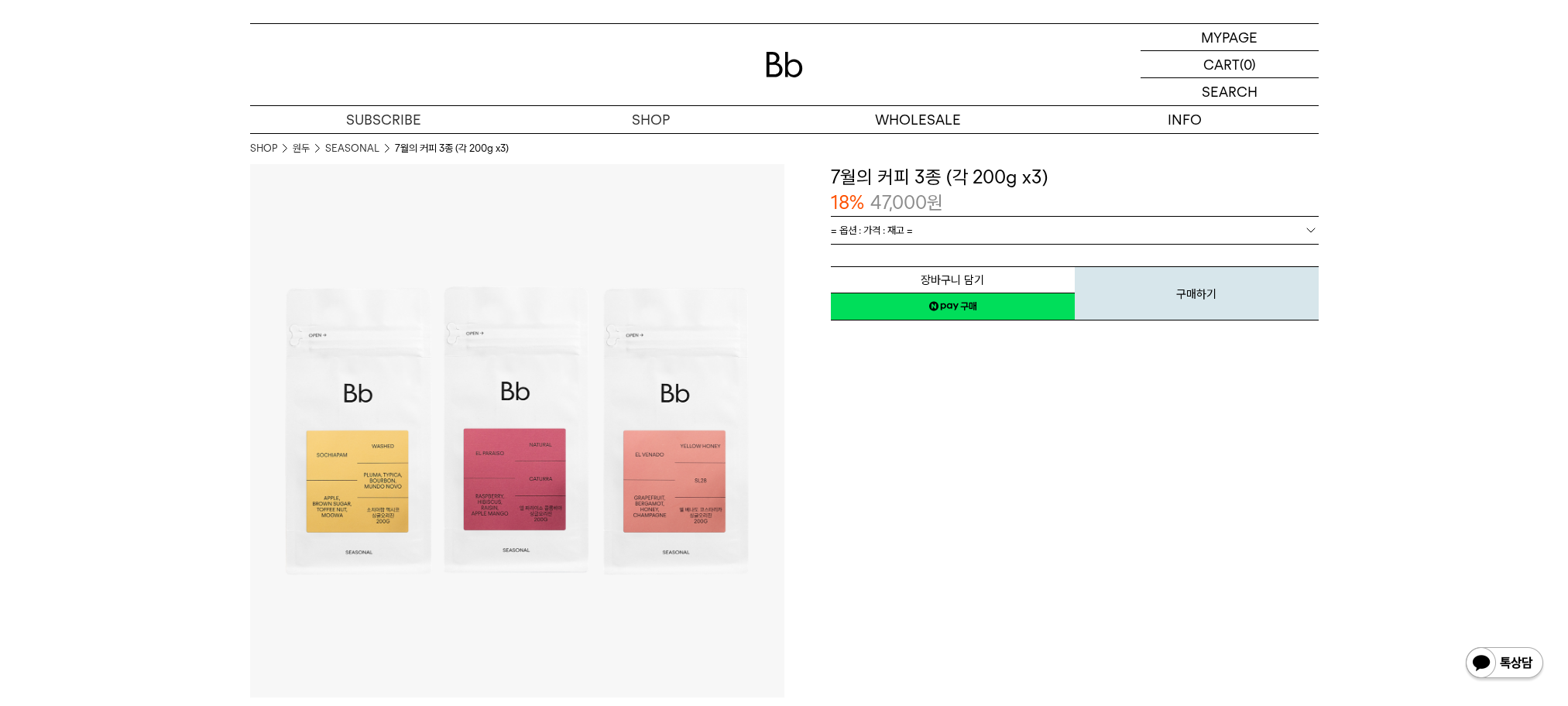scroll, scrollTop: 0, scrollLeft: 0, axis: both 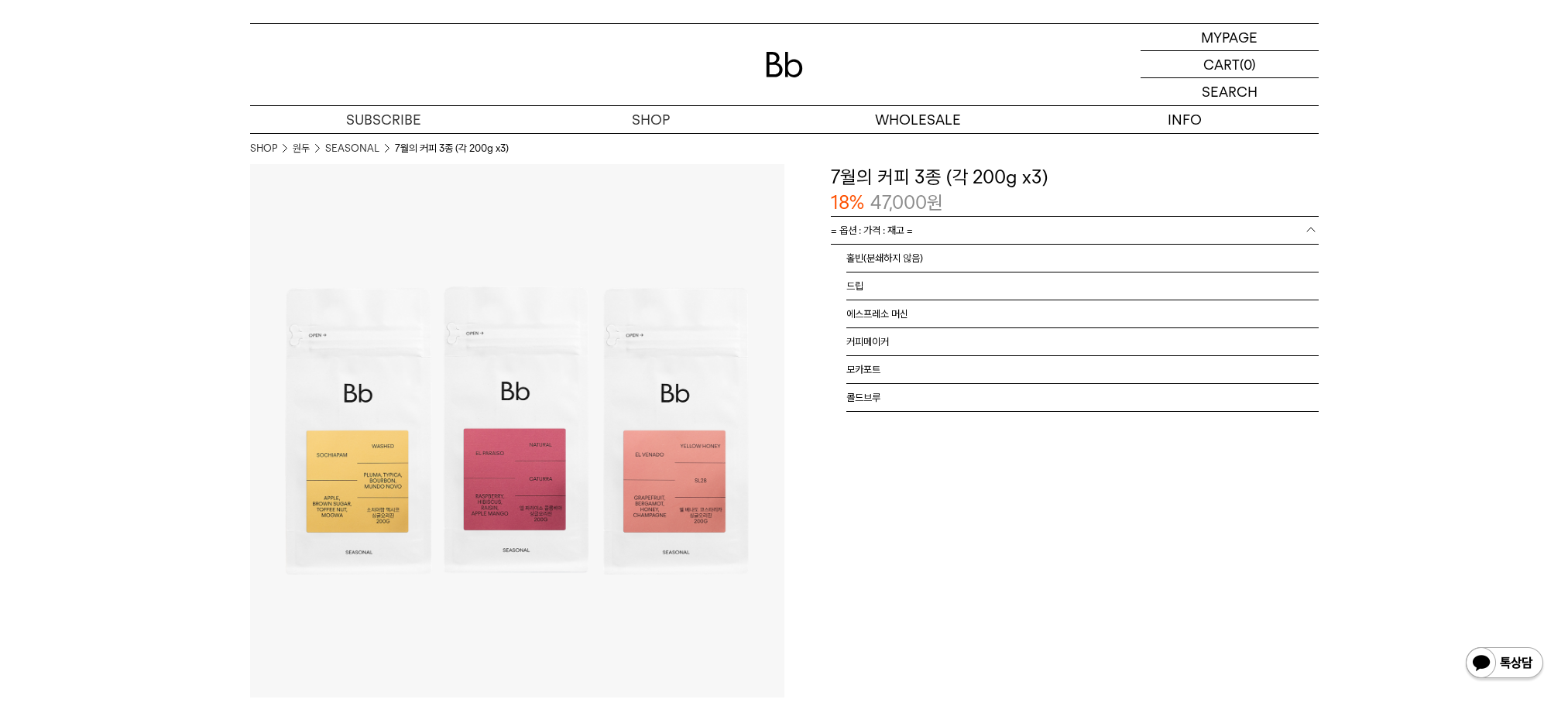 click on "=
옵션
: 가격
: 재고																=" at bounding box center (872, 230) 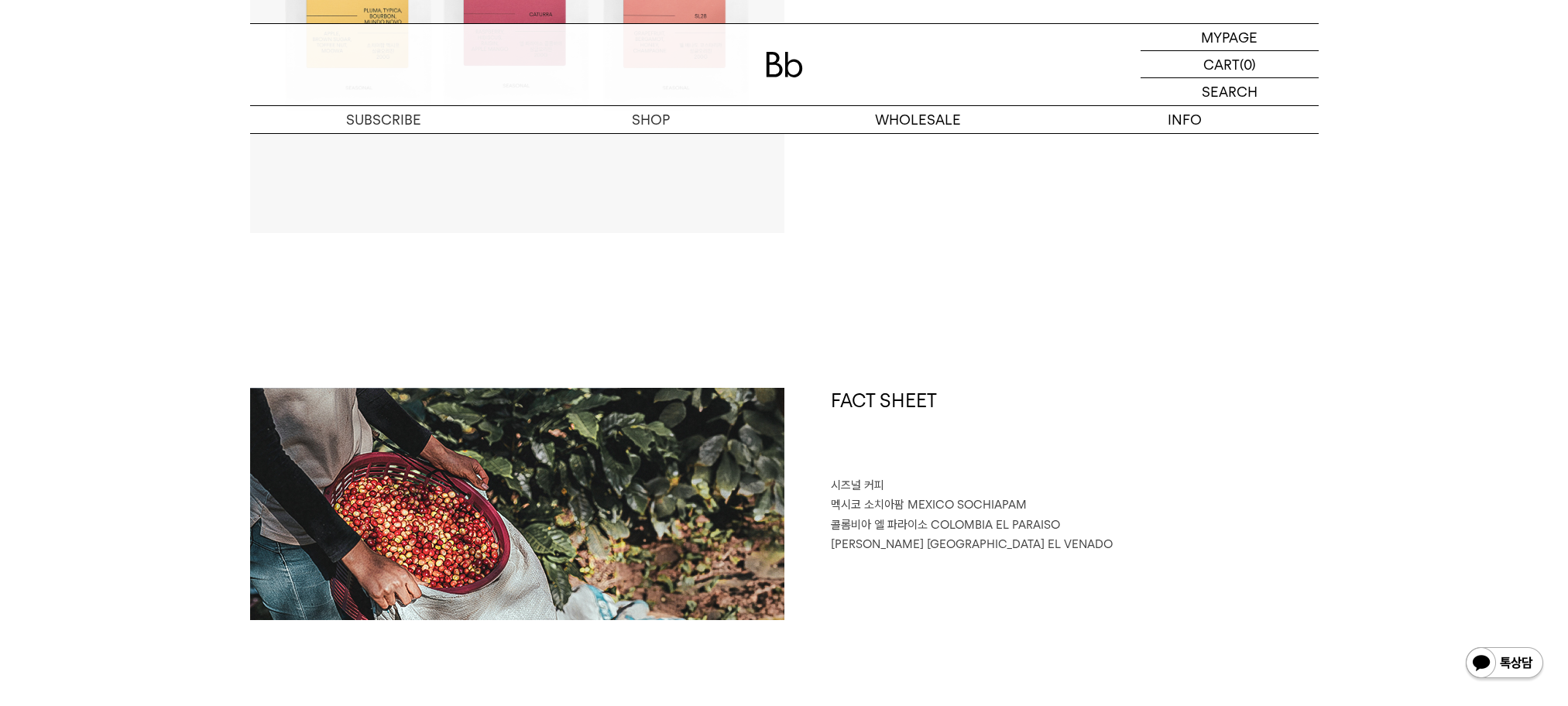 scroll, scrollTop: 0, scrollLeft: 0, axis: both 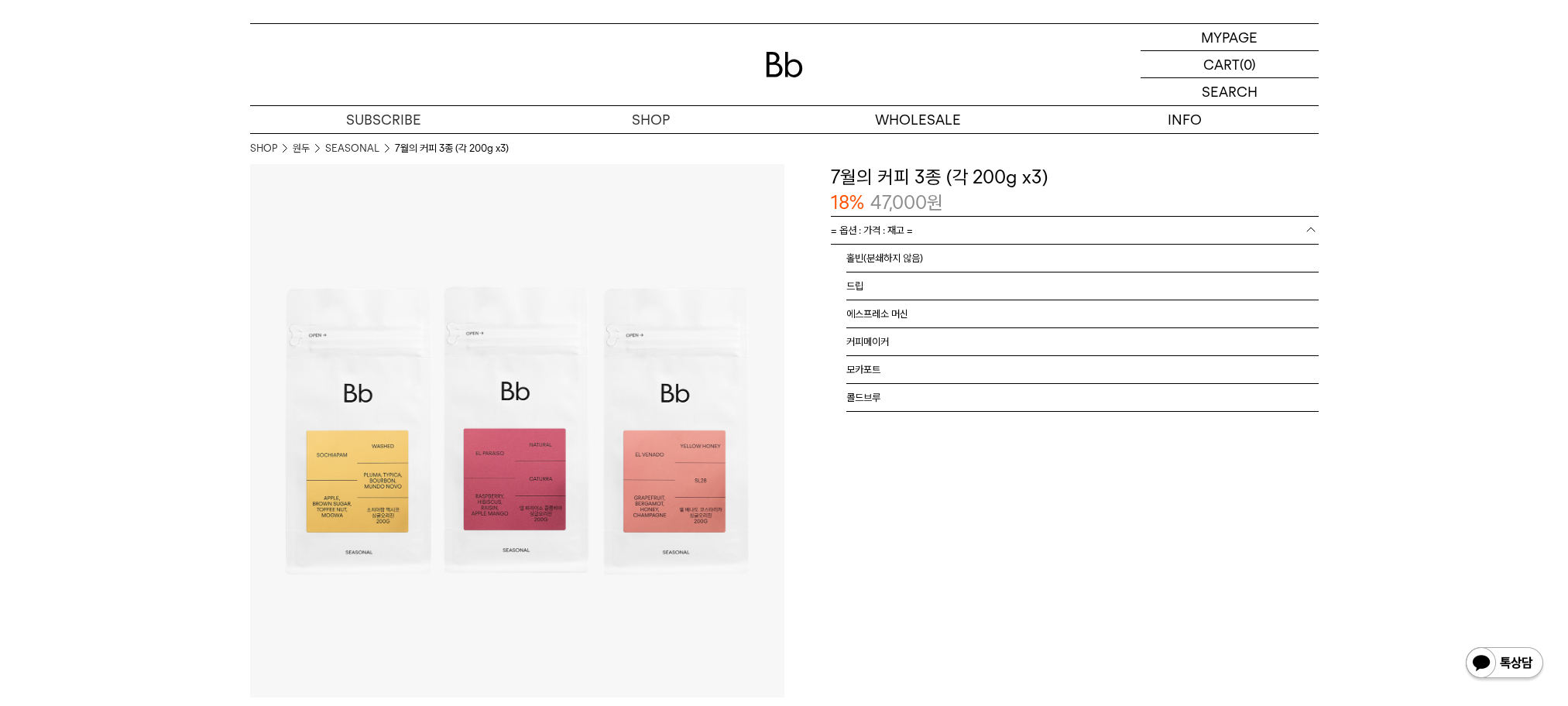 click on "=
옵션
: 가격
: 재고																=" at bounding box center [872, 230] 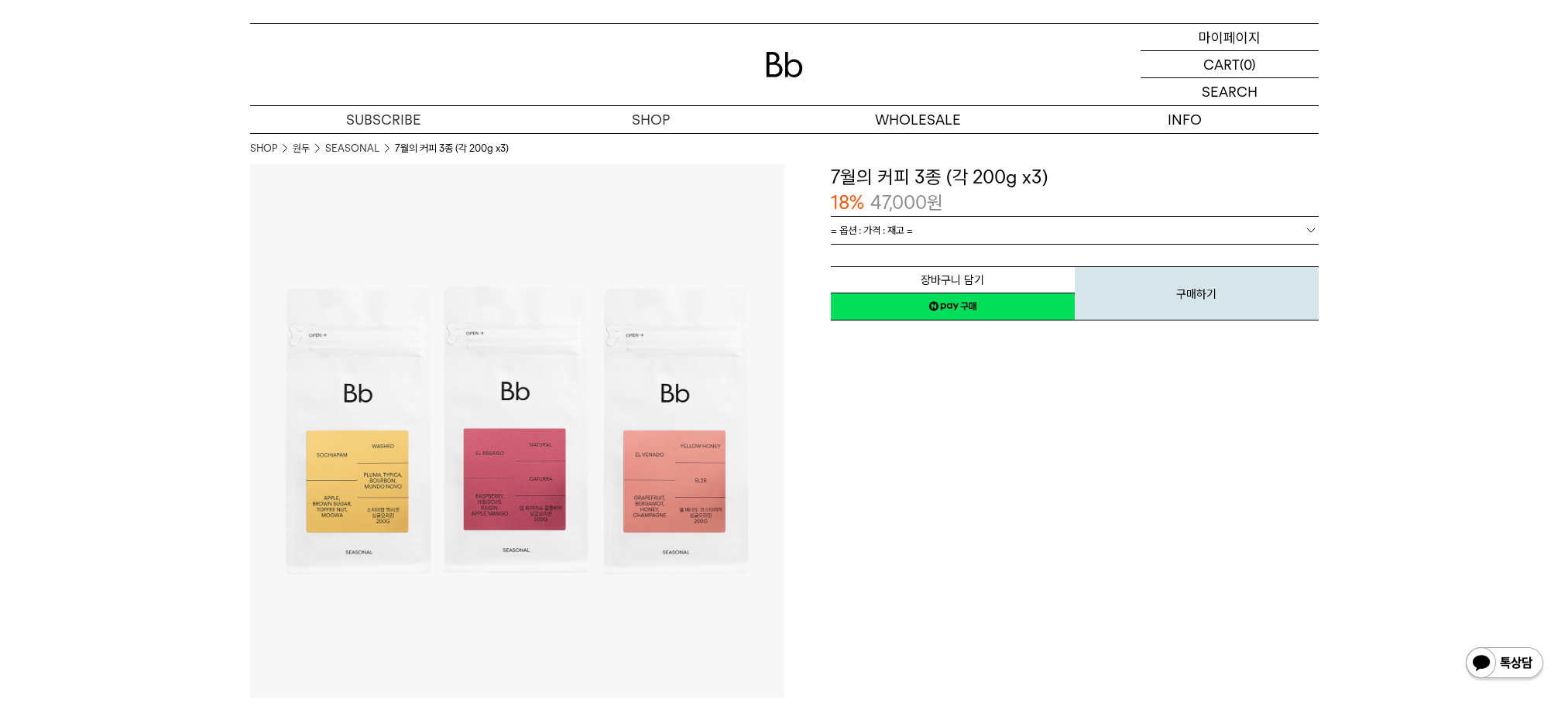 click on "마이페이지" at bounding box center [1230, 37] 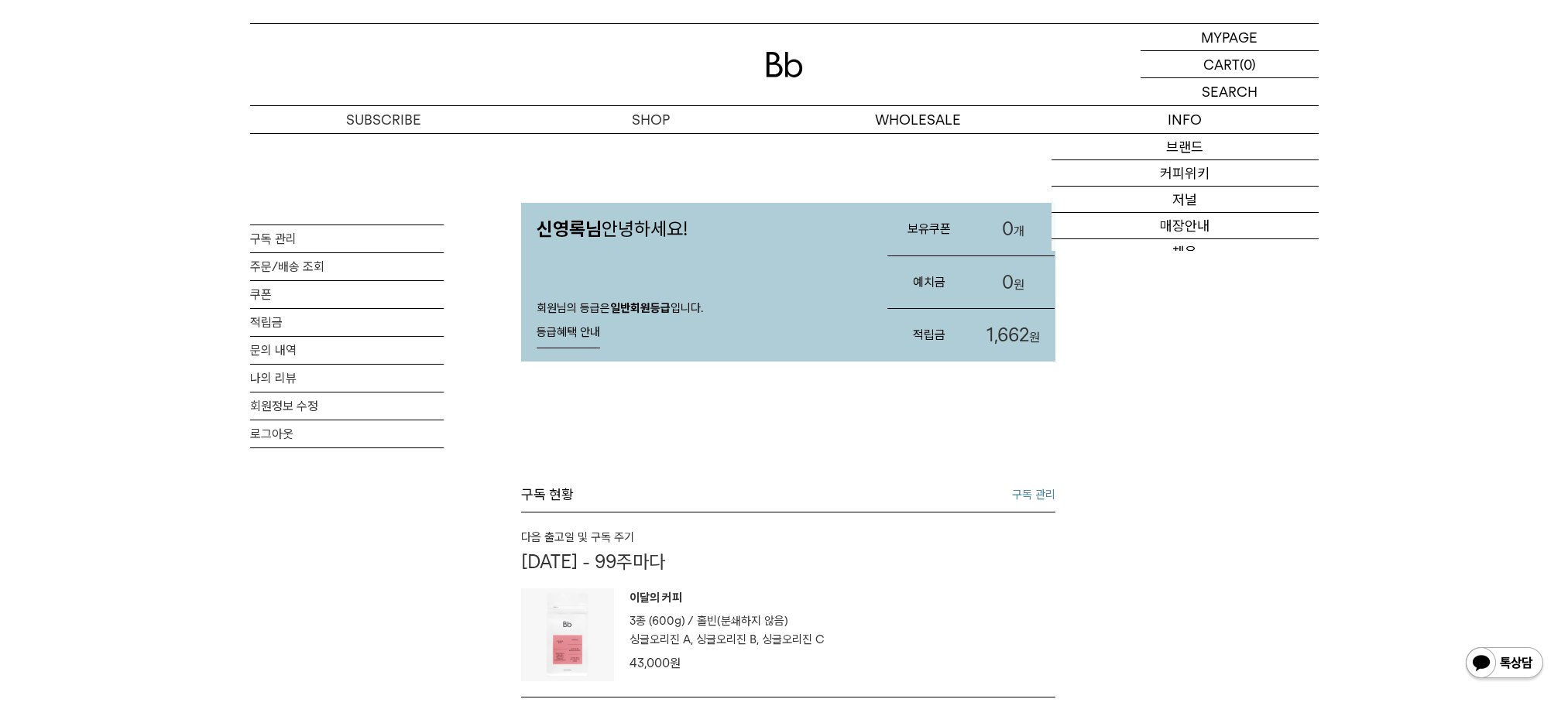 scroll, scrollTop: 0, scrollLeft: 0, axis: both 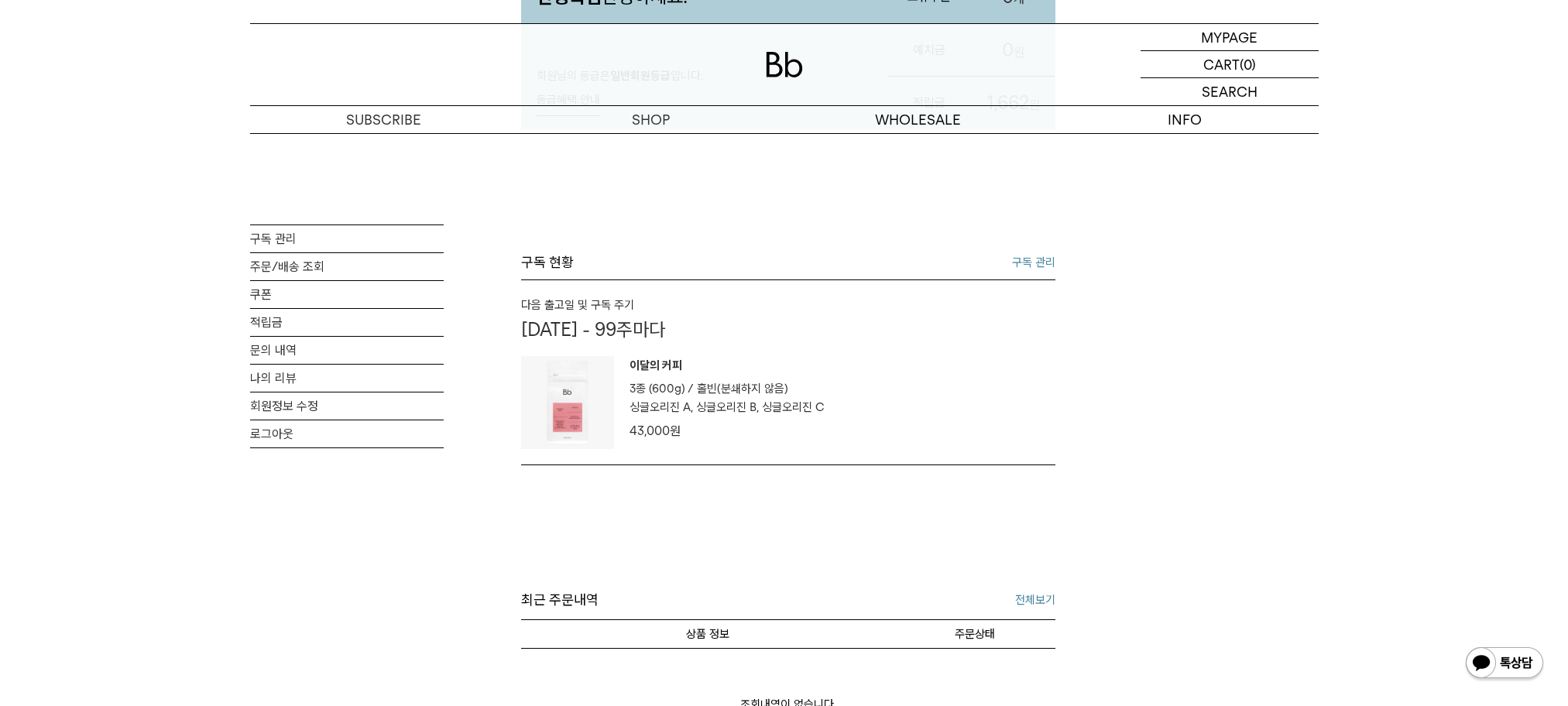 click on "43,000 원" at bounding box center [727, 431] 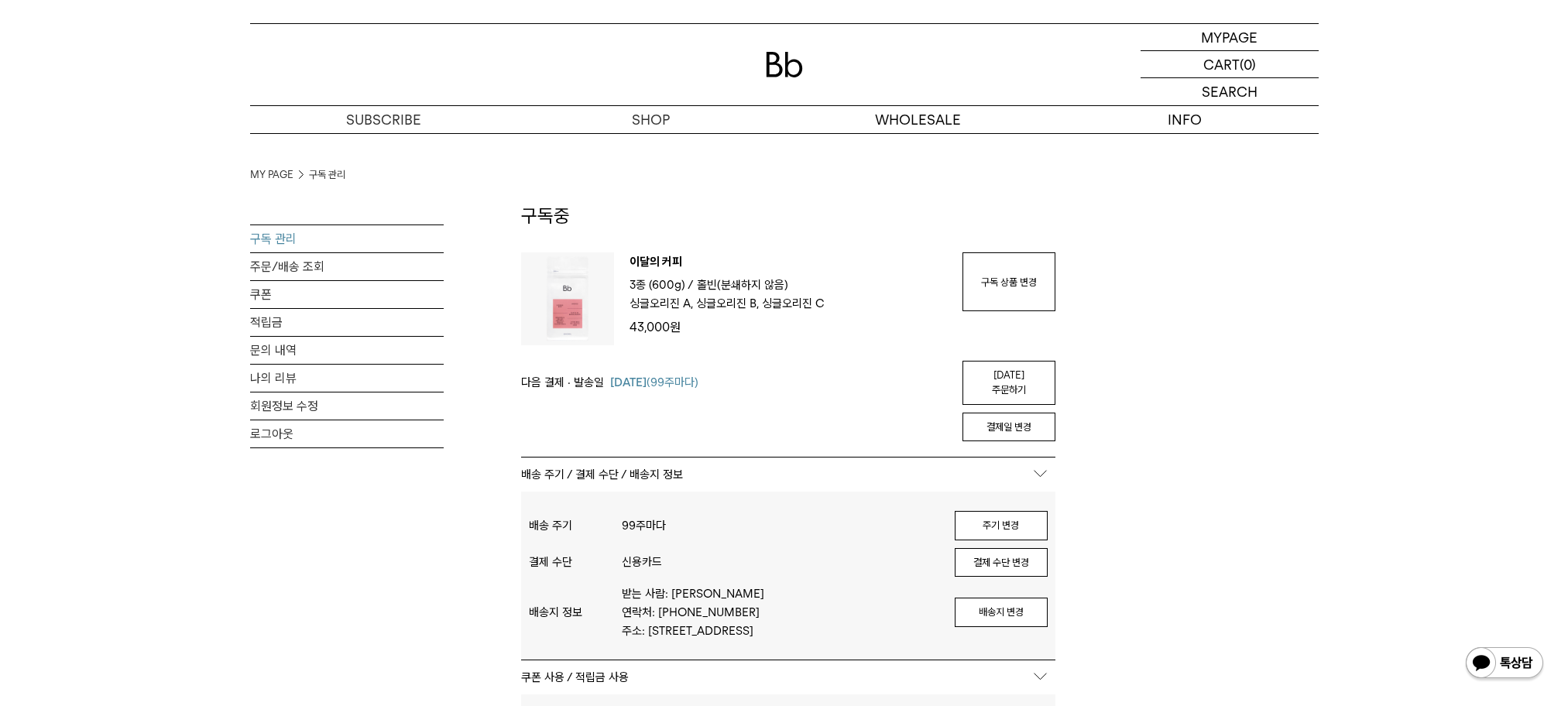 scroll, scrollTop: 0, scrollLeft: 0, axis: both 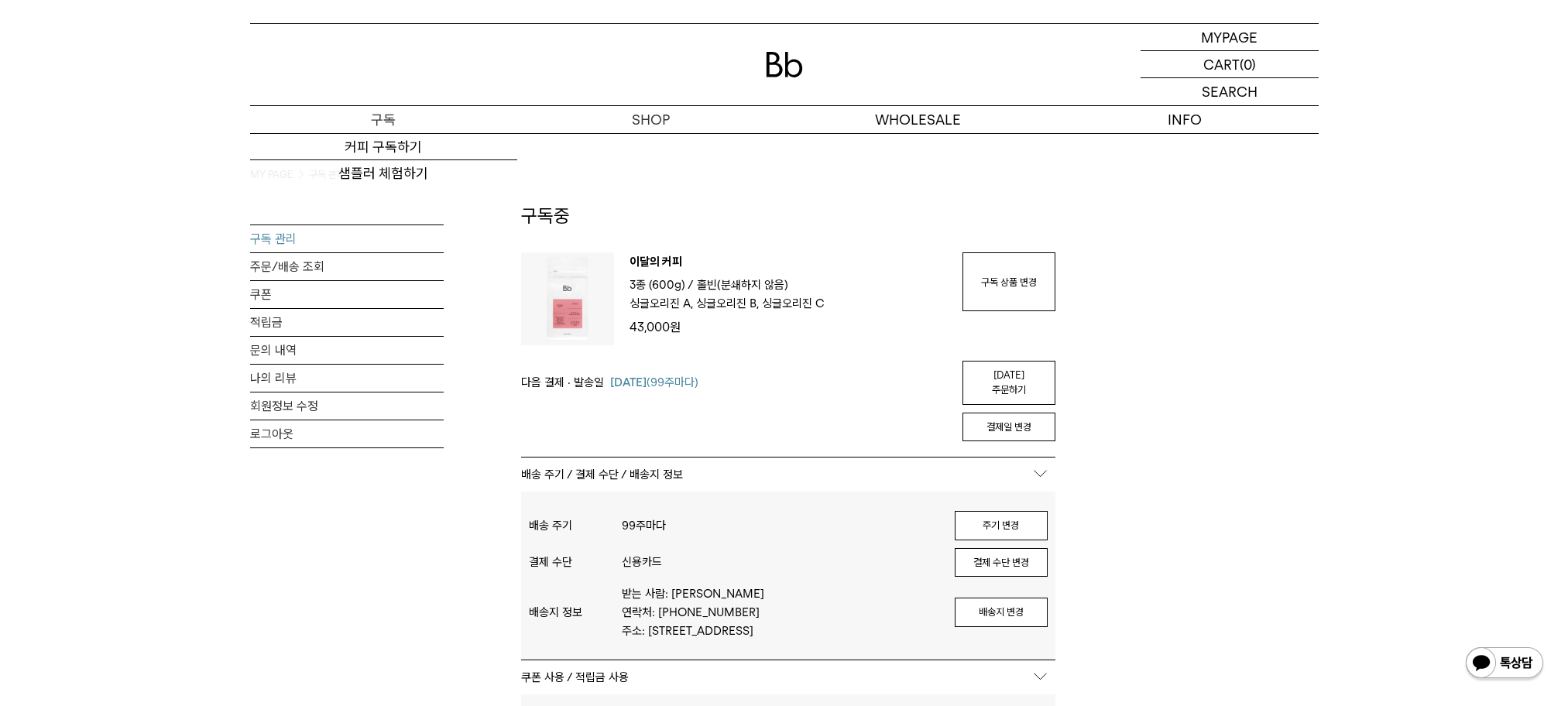 type on "**********" 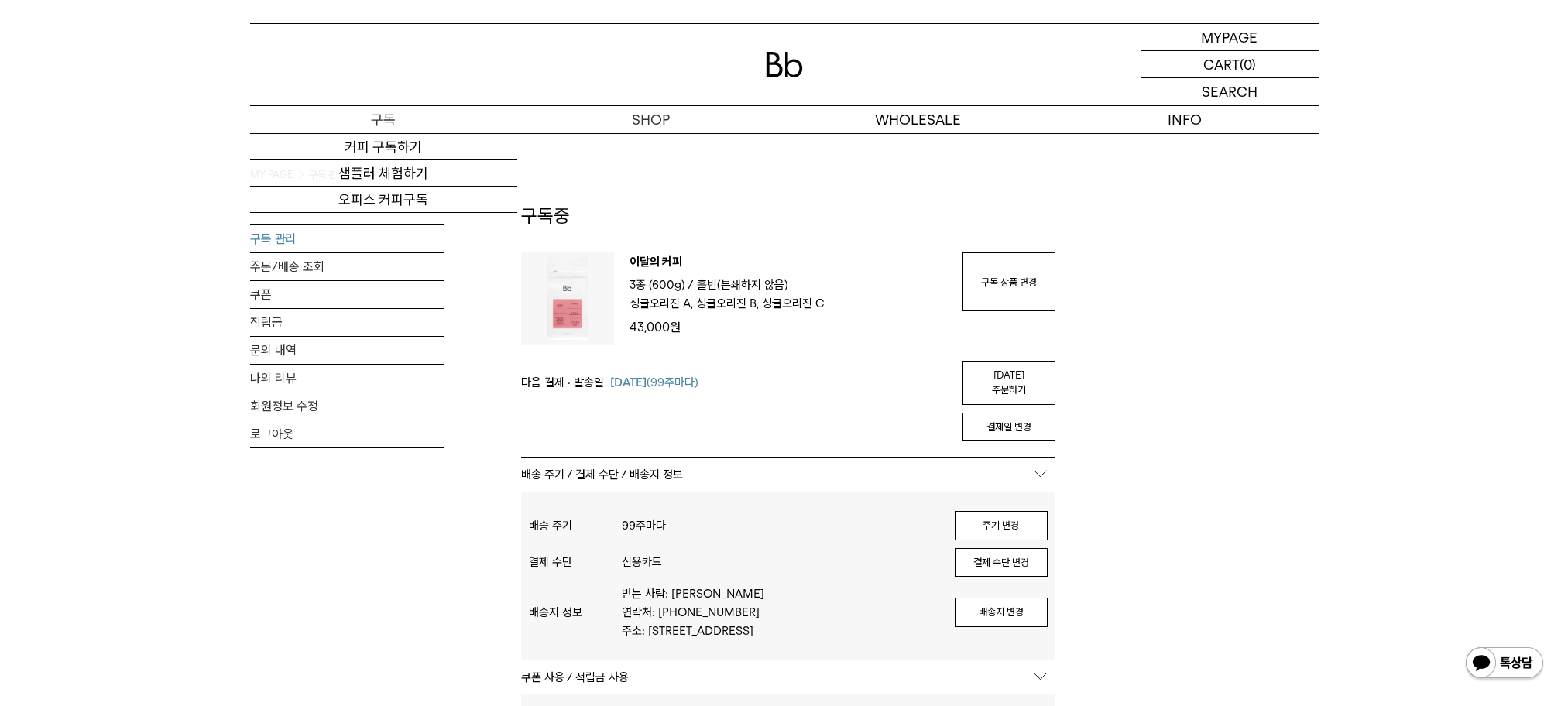 click on "구독" at bounding box center (383, 119) 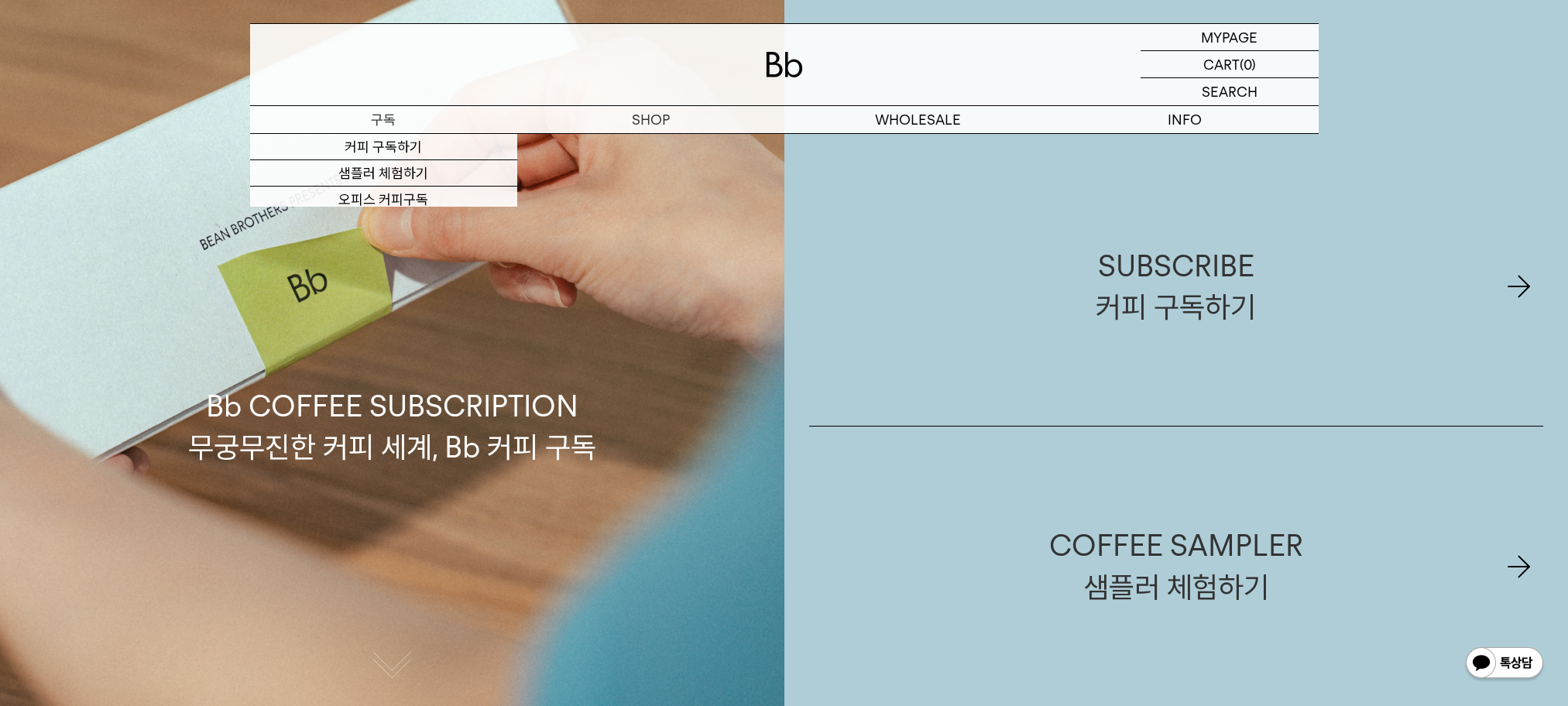 scroll, scrollTop: 0, scrollLeft: 0, axis: both 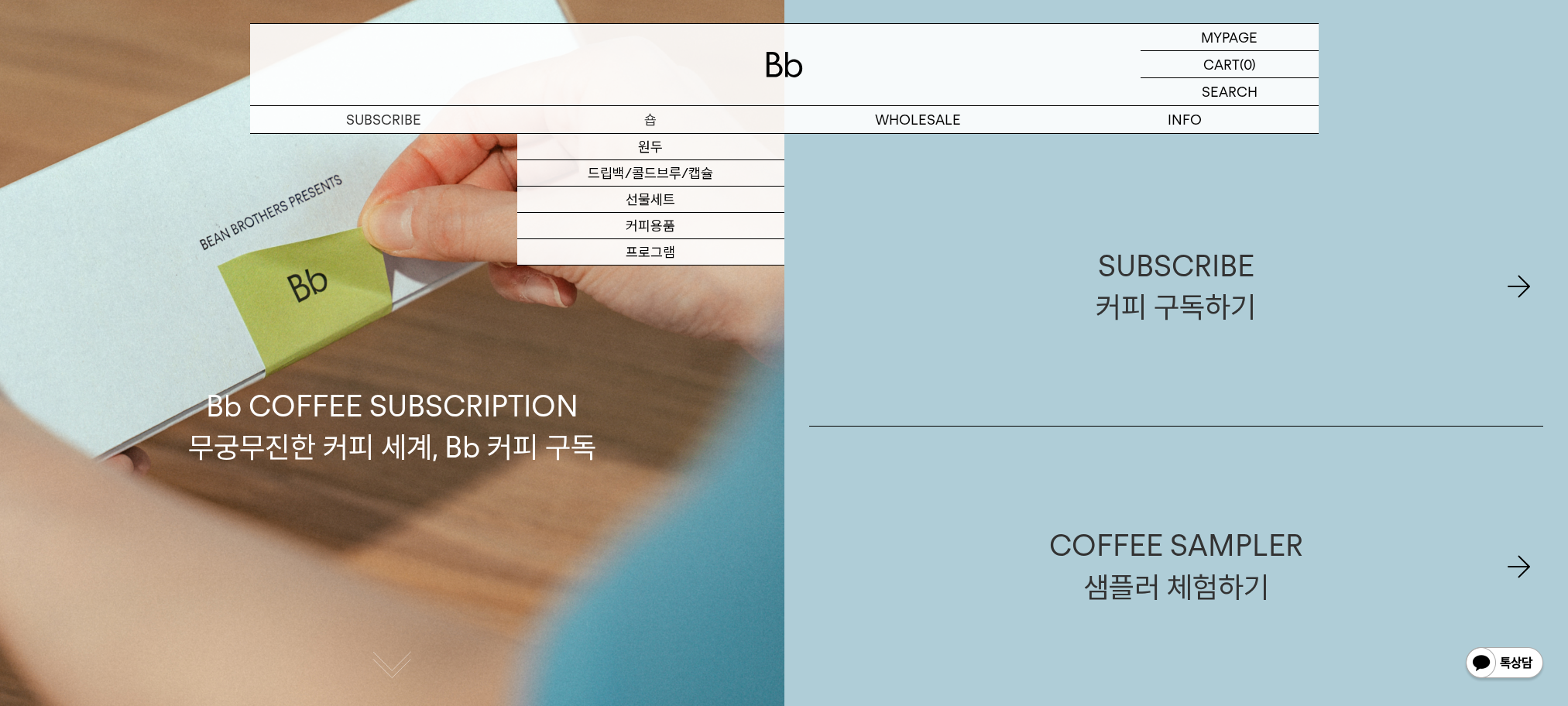click on "숍" at bounding box center [650, 119] 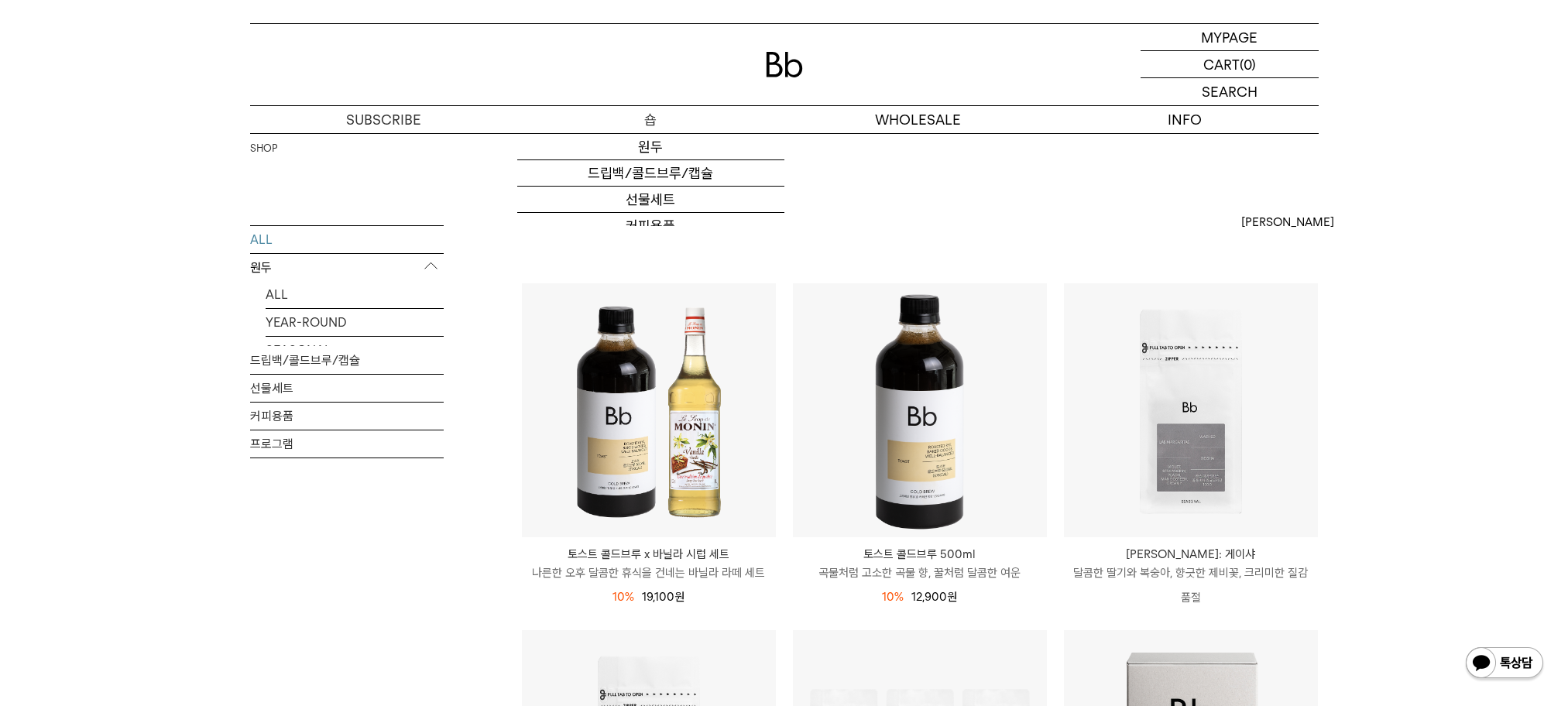 scroll, scrollTop: 0, scrollLeft: 0, axis: both 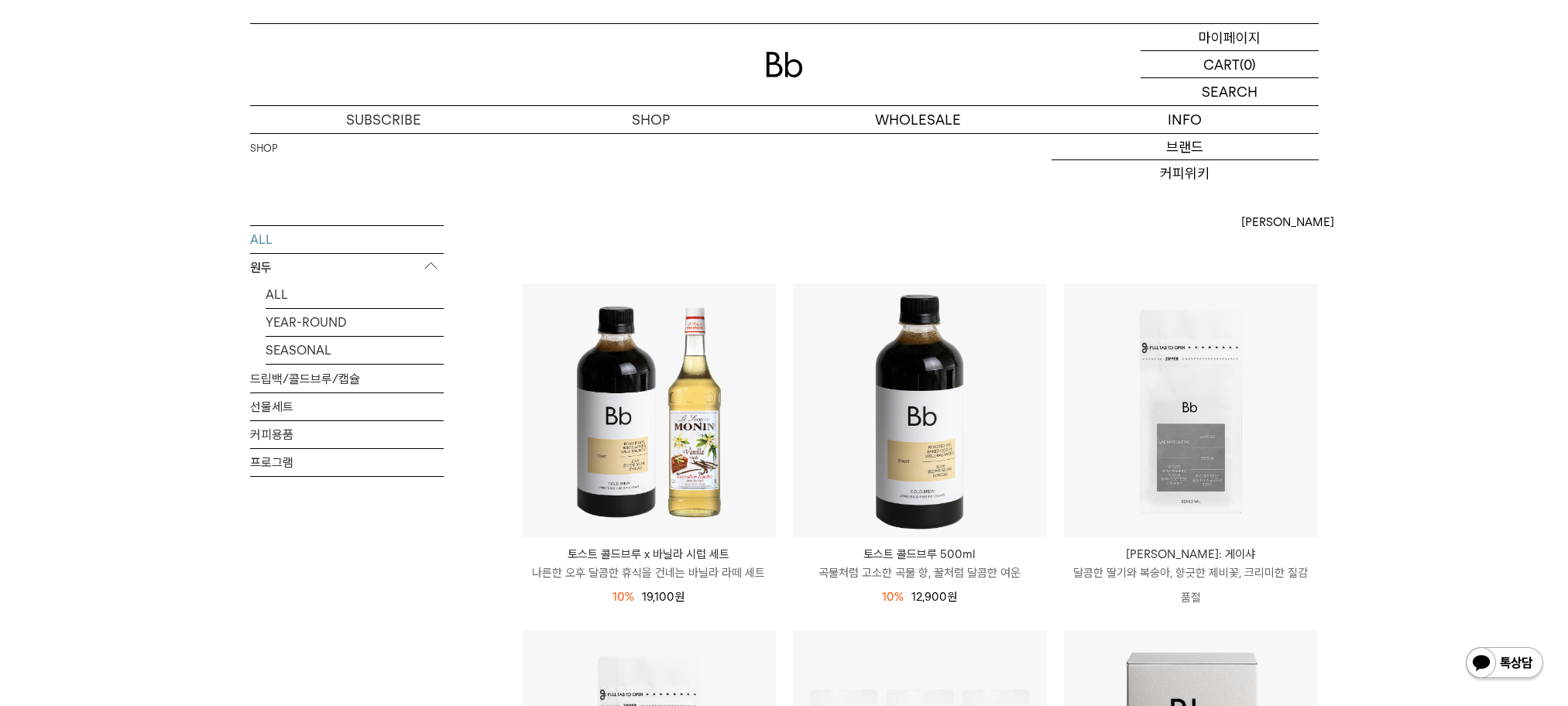 click on "마이페이지" at bounding box center (1230, 37) 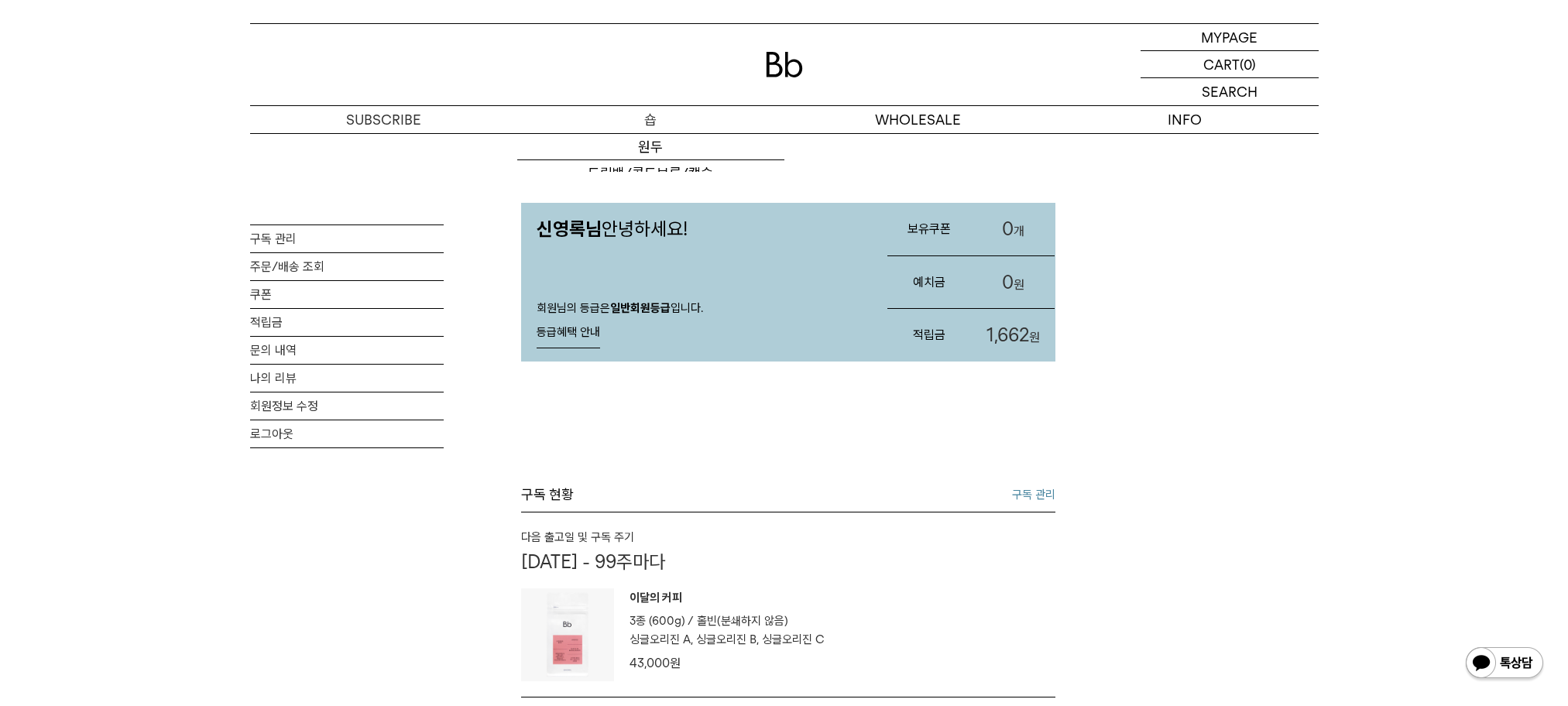 scroll, scrollTop: 0, scrollLeft: 0, axis: both 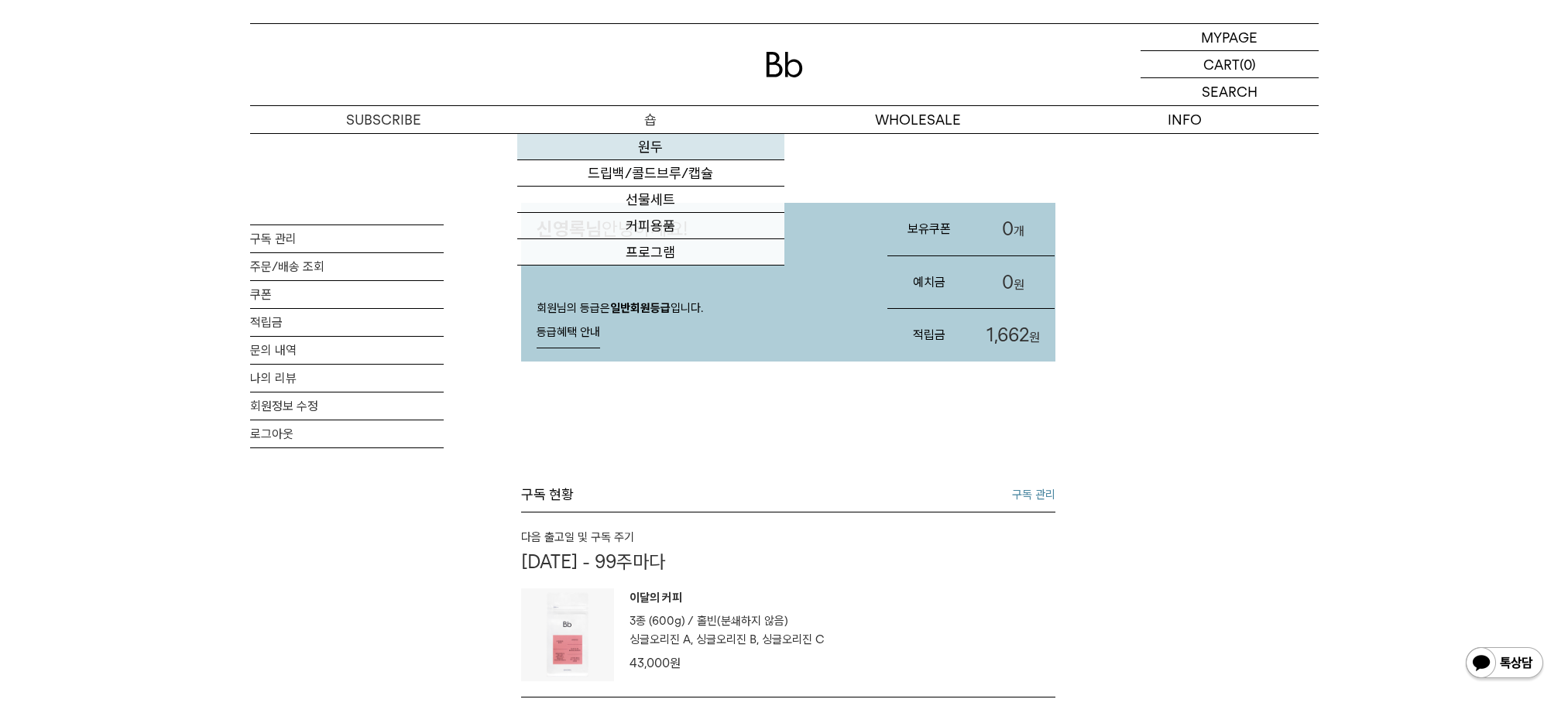 click on "원두" at bounding box center [650, 147] 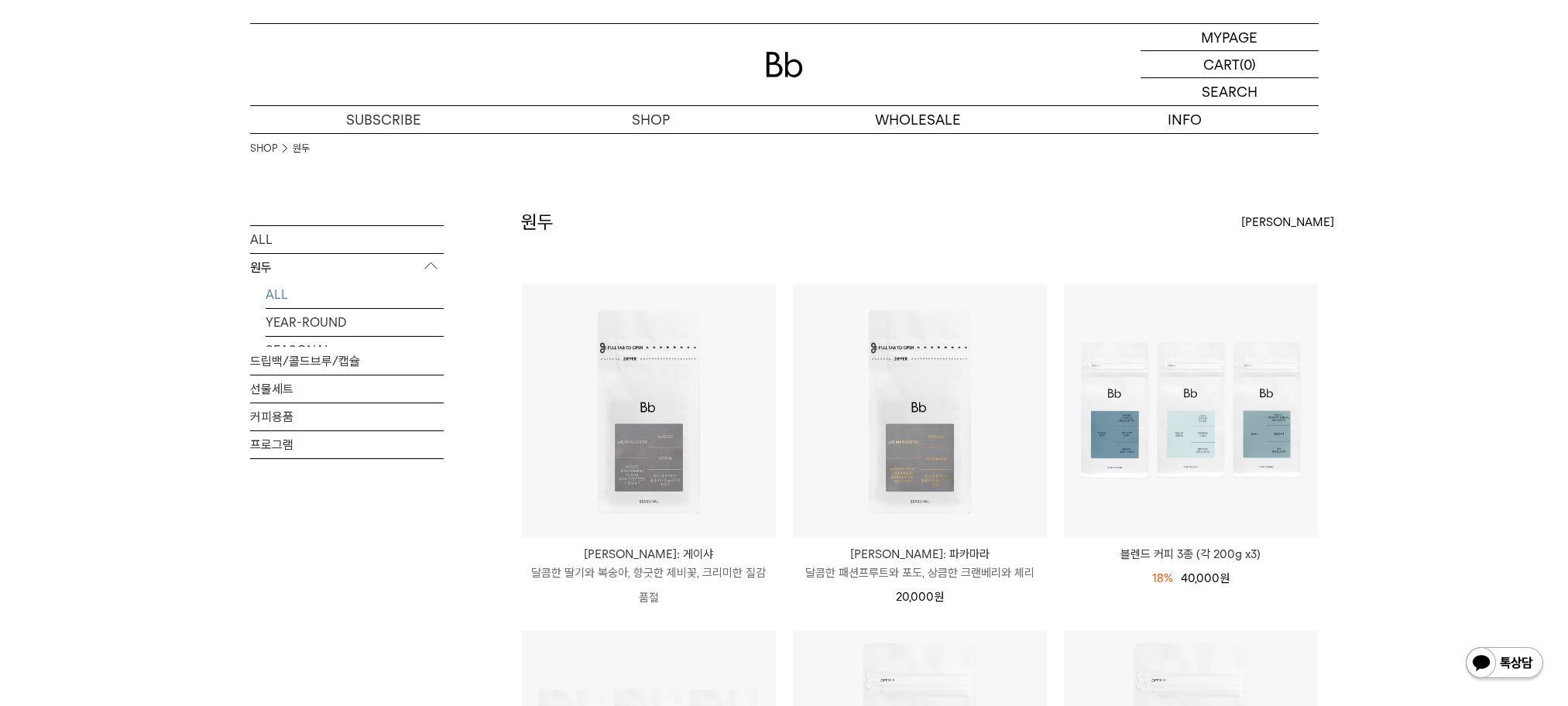 scroll, scrollTop: 0, scrollLeft: 0, axis: both 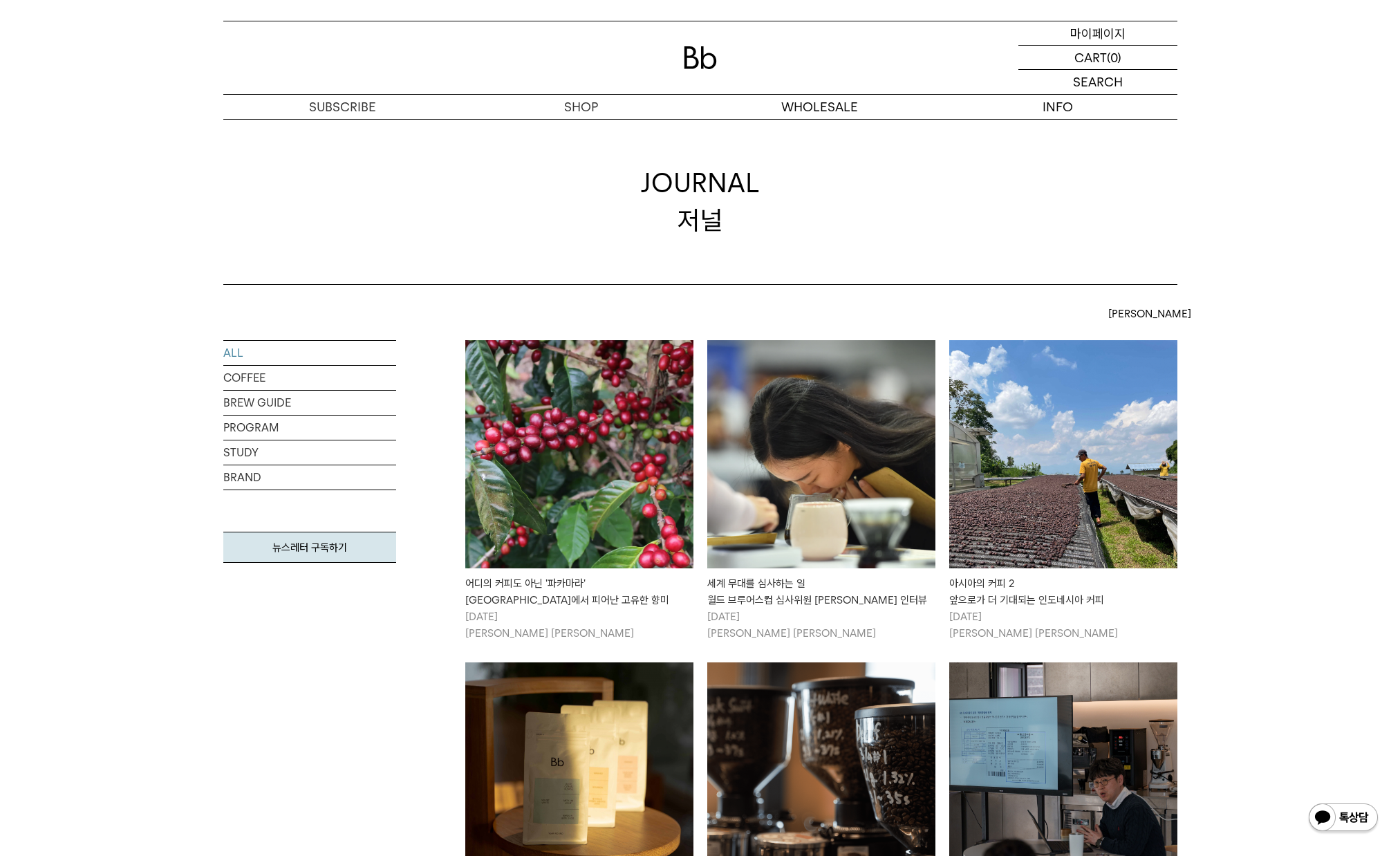 click on "마이페이지" at bounding box center [1098, 33] 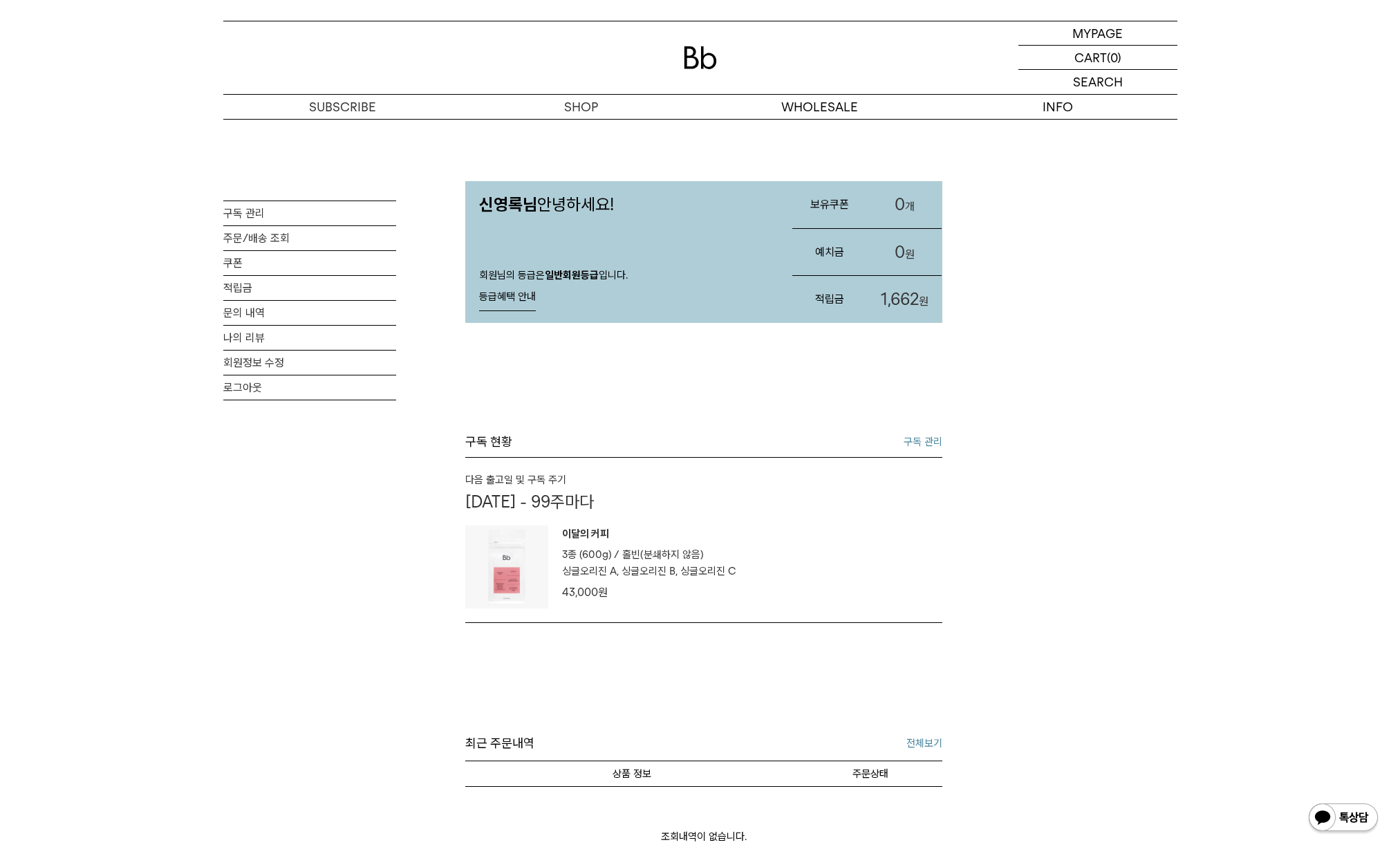 scroll, scrollTop: 0, scrollLeft: 0, axis: both 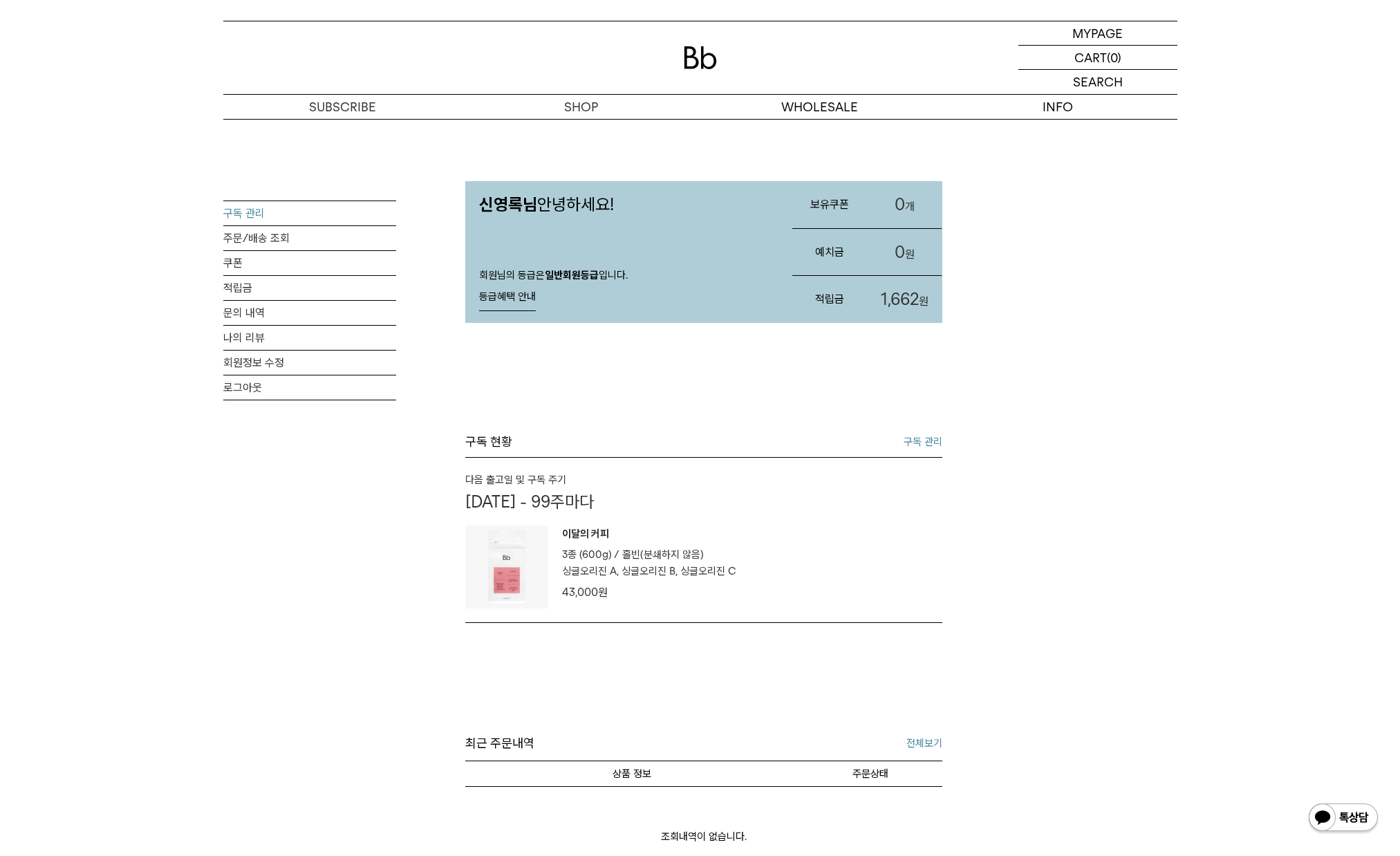 click on "구독 관리" at bounding box center [310, 213] 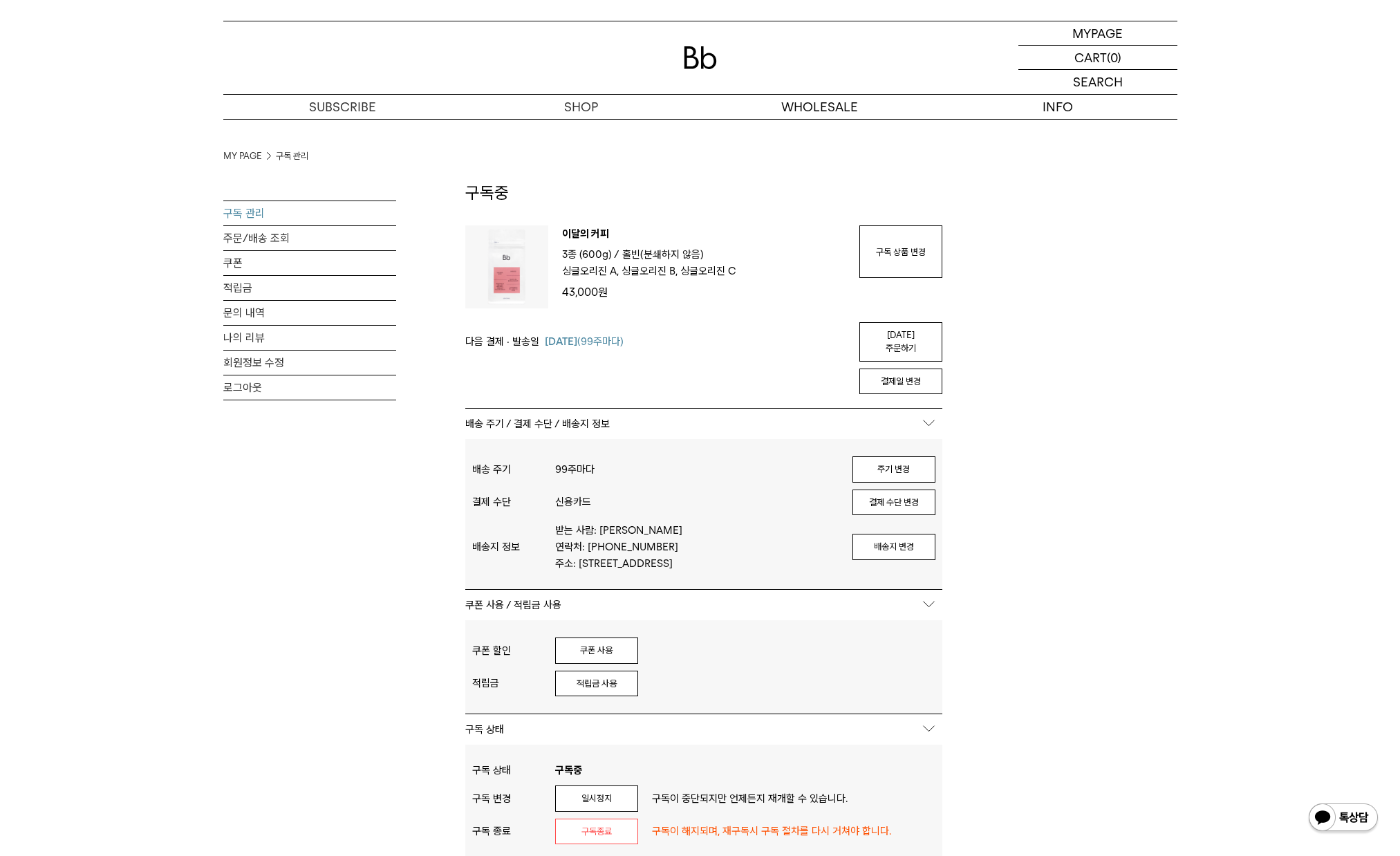 scroll, scrollTop: 0, scrollLeft: 0, axis: both 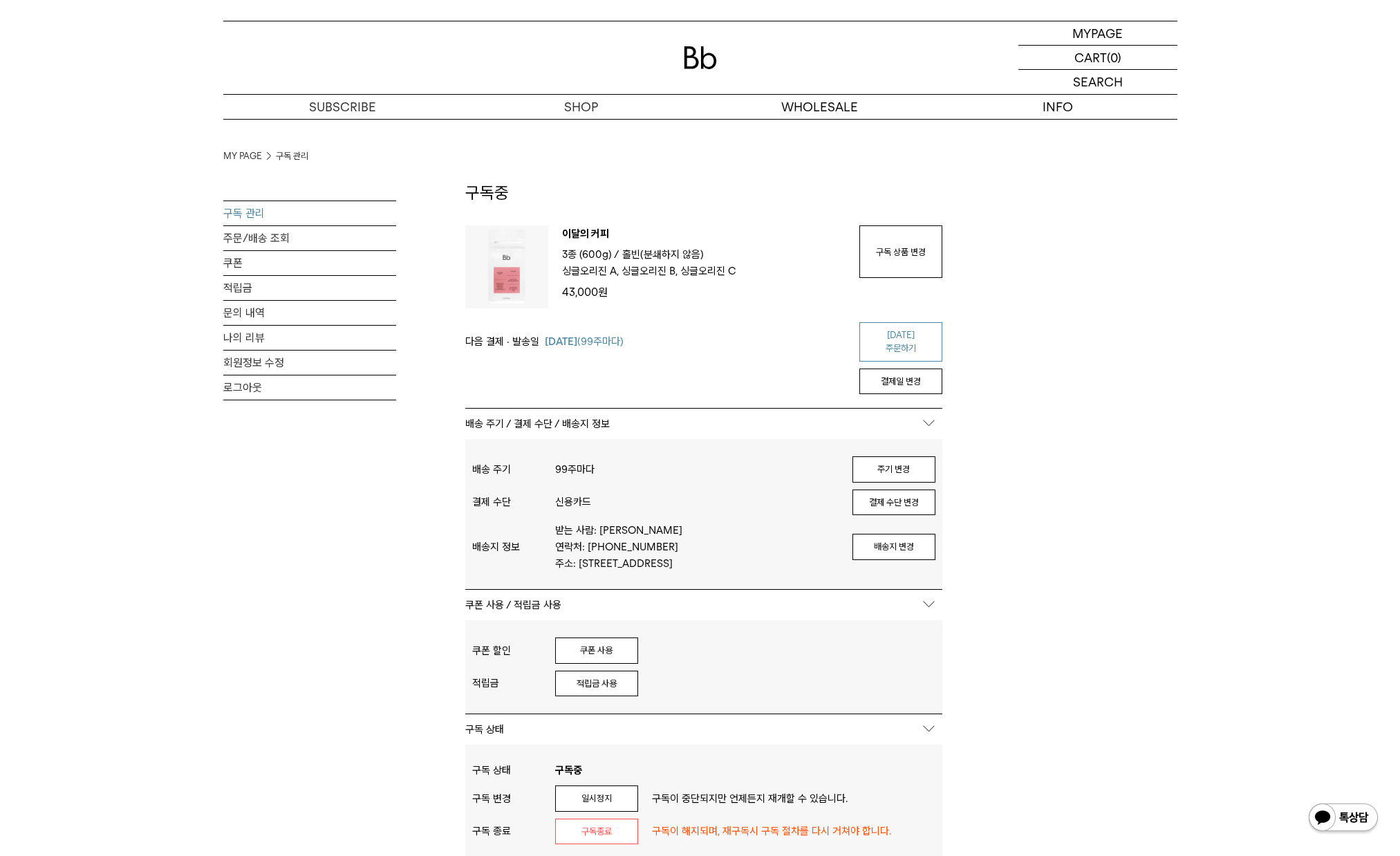 type on "**********" 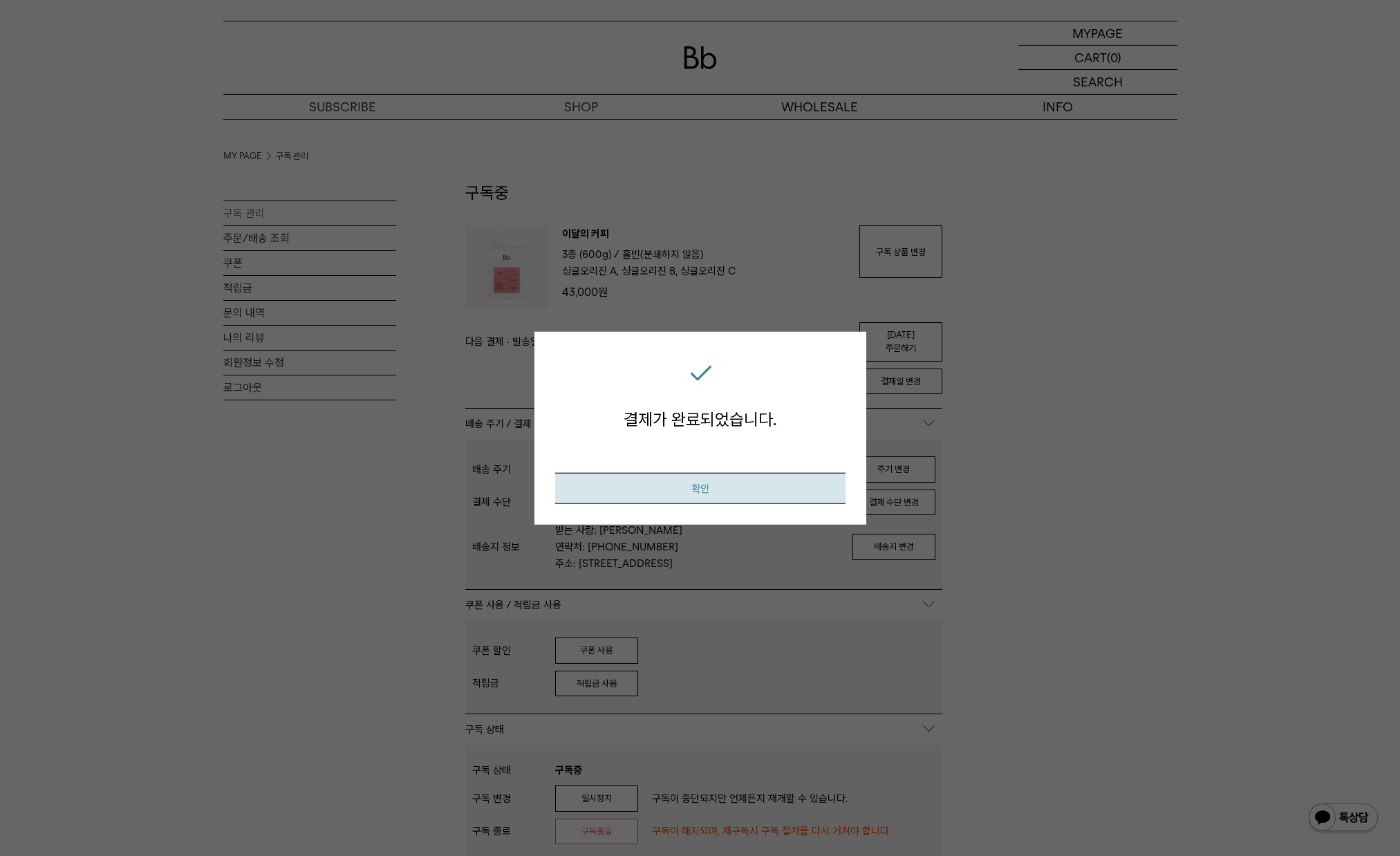 click on "확인" at bounding box center (700, 487) 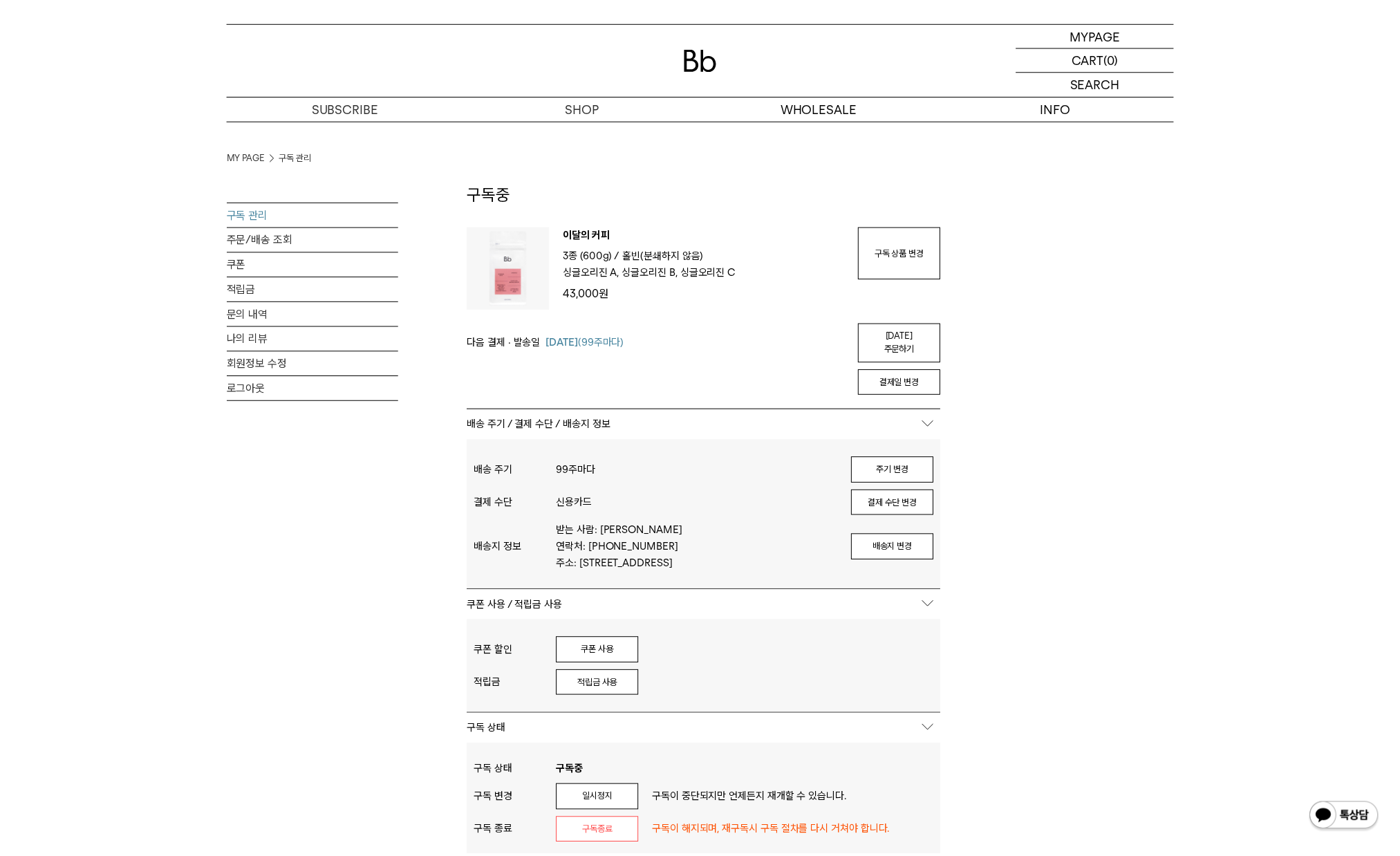 scroll, scrollTop: 0, scrollLeft: 0, axis: both 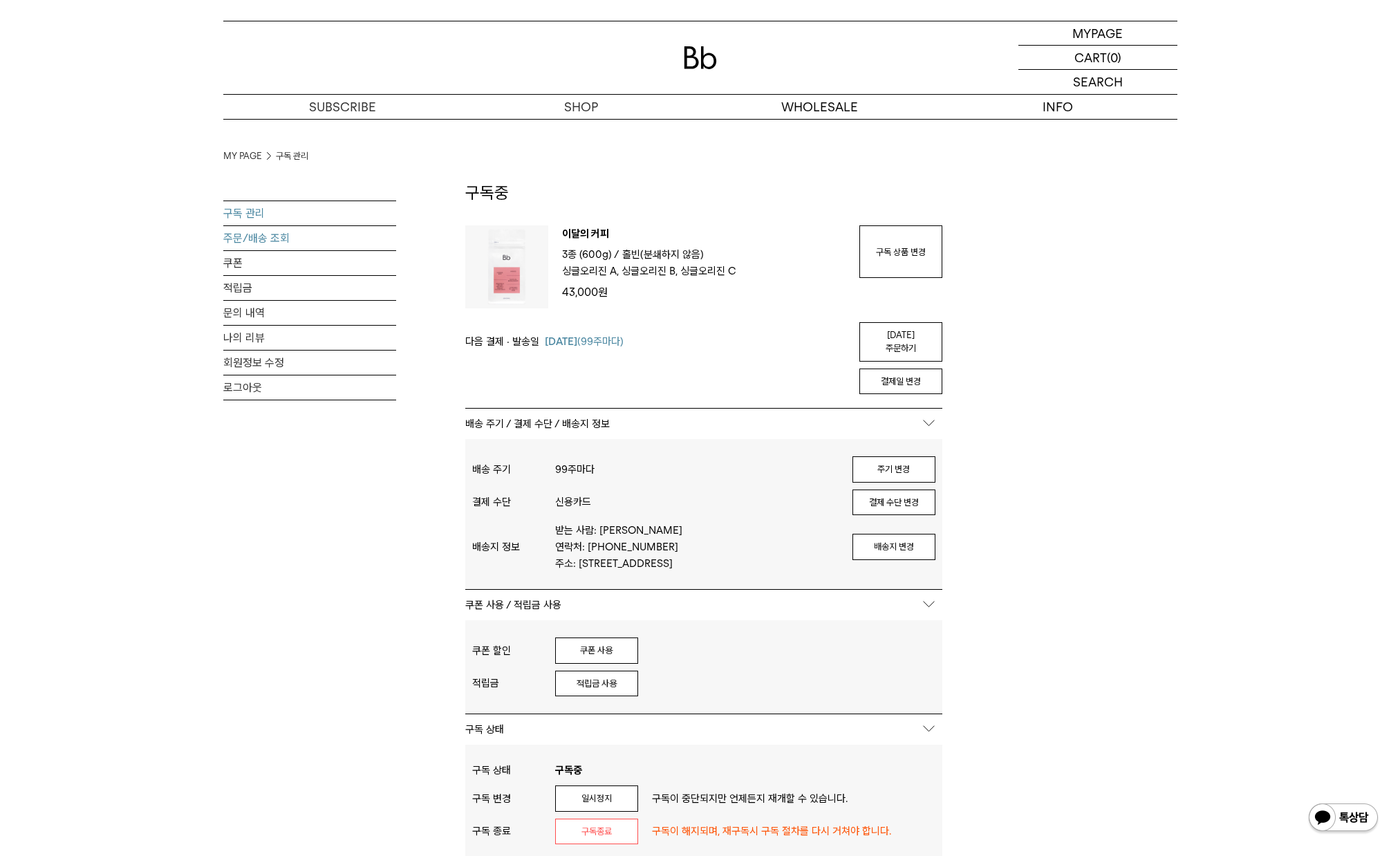 type on "**********" 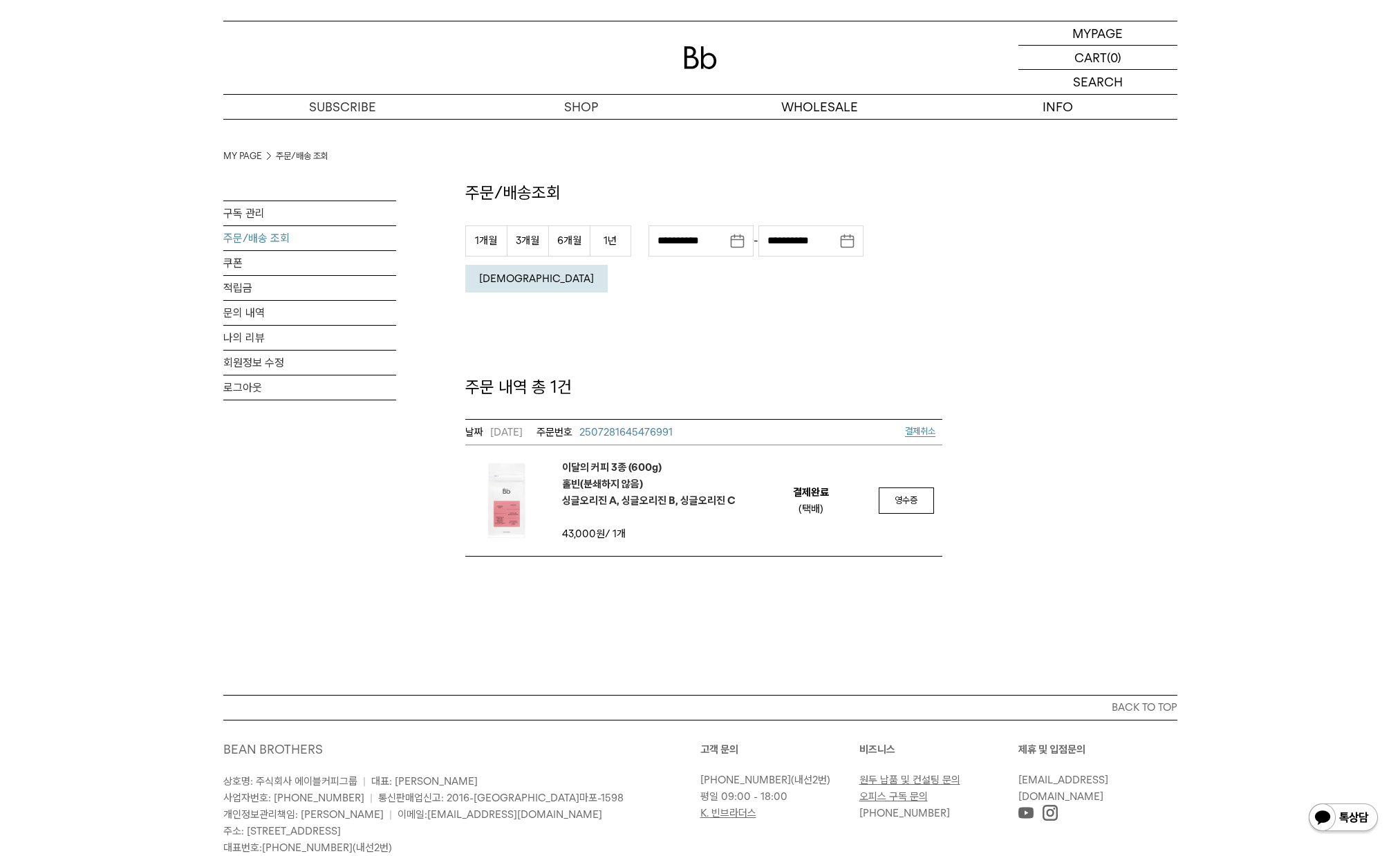 scroll, scrollTop: 0, scrollLeft: 0, axis: both 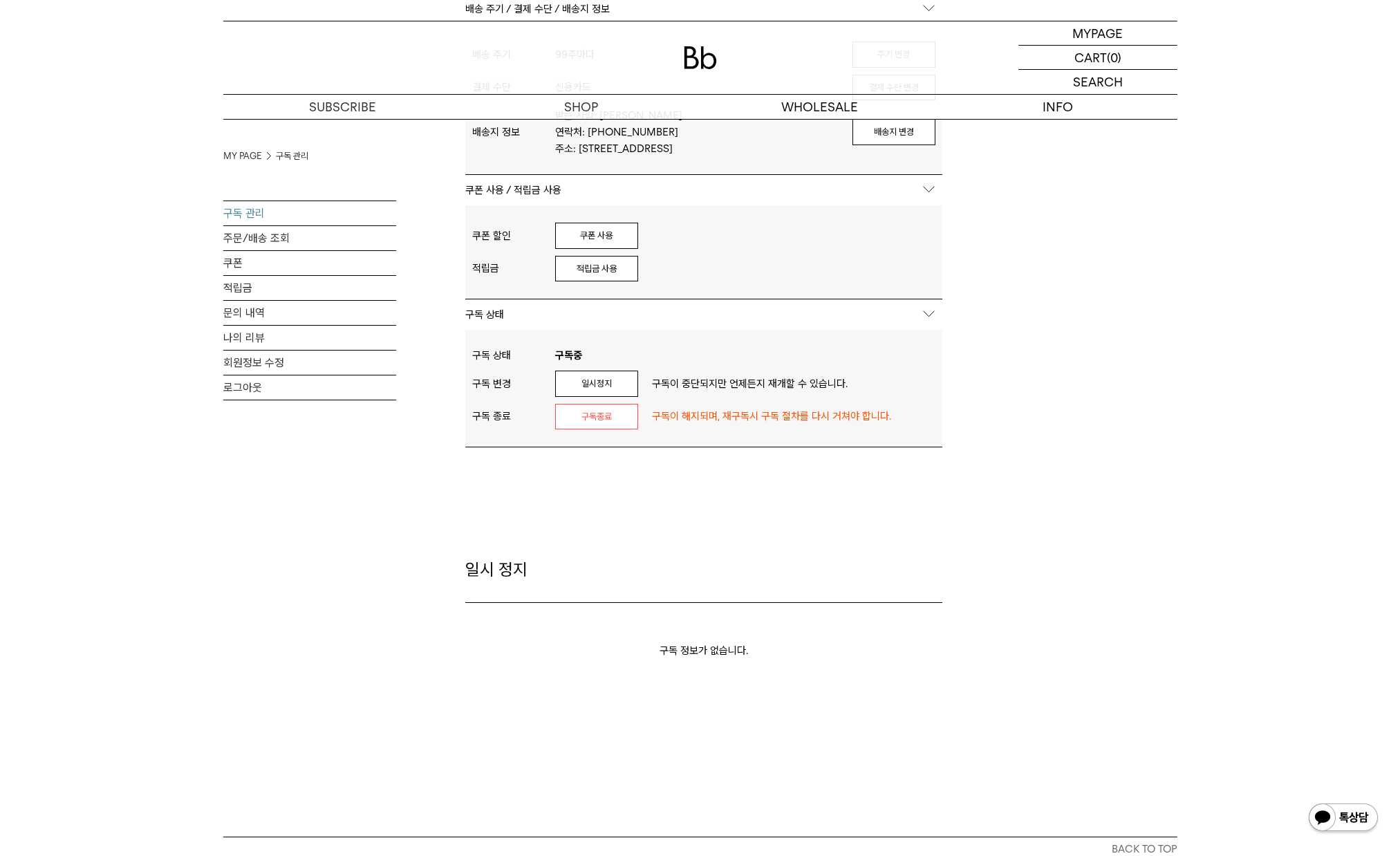 type on "**********" 